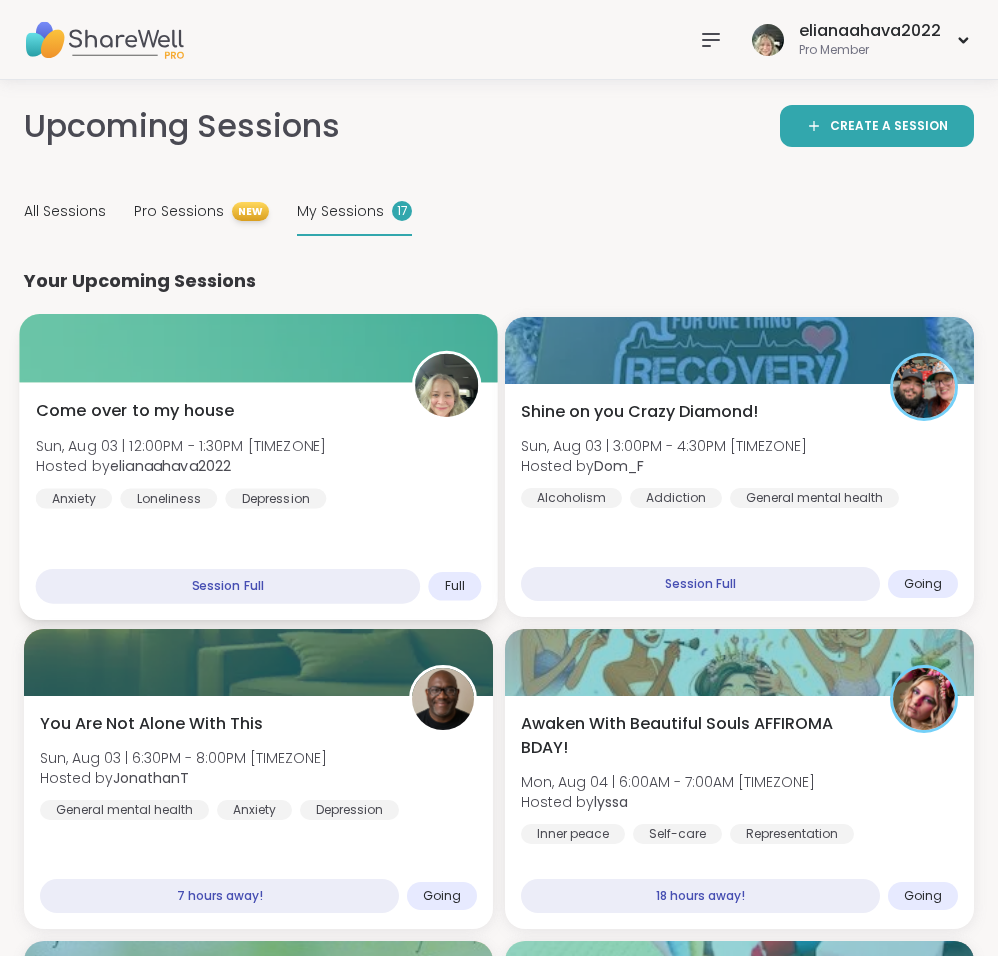 scroll, scrollTop: 189, scrollLeft: 0, axis: vertical 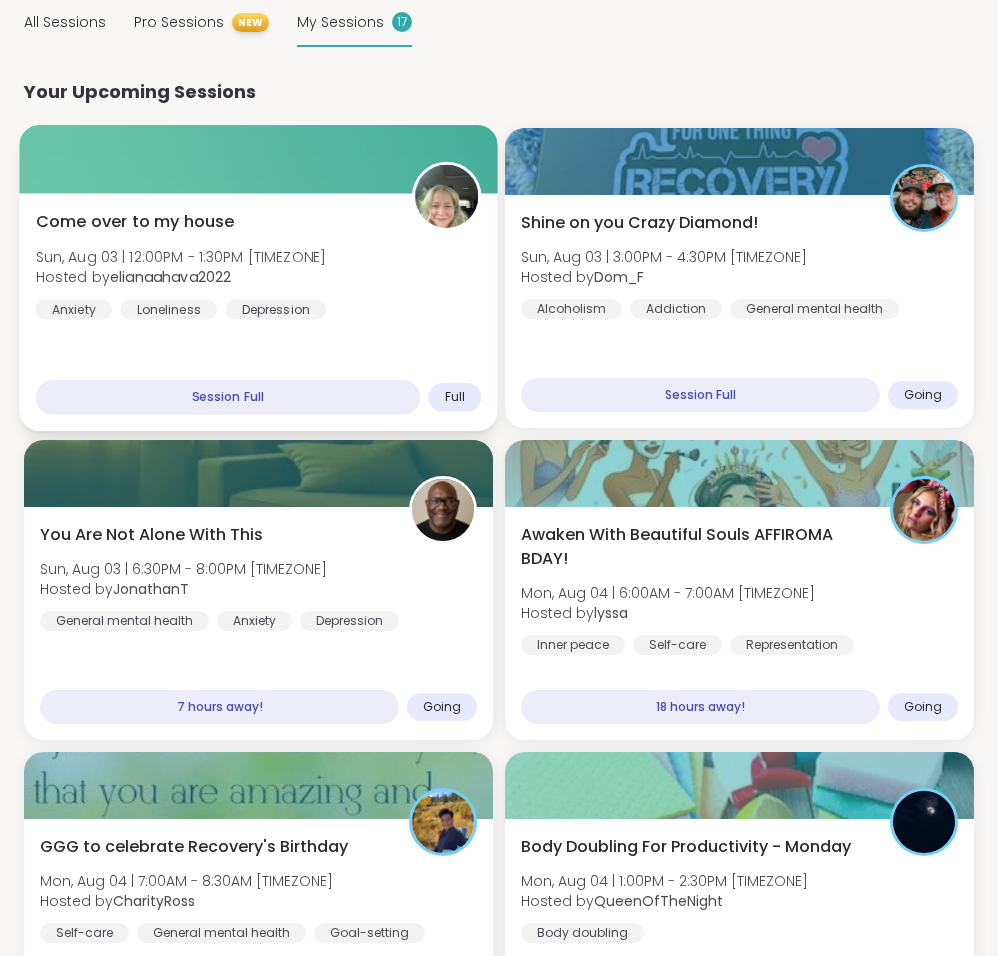 click on "Come over to my house Sun, Aug 03 | 12:00PM - 1:30PM [TIMEZONE] Hosted by [USERNAME] Anxiety Loneliness Depression" at bounding box center [259, 265] 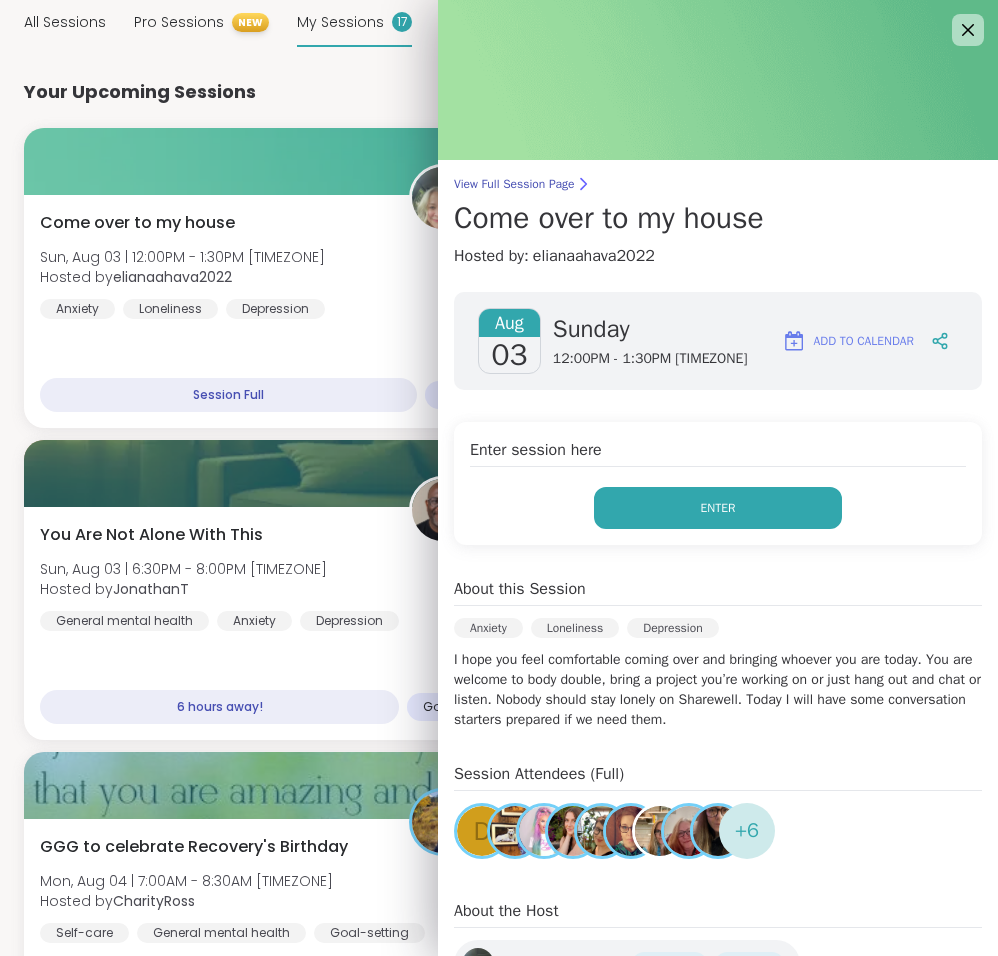 click on "Enter" at bounding box center (718, 508) 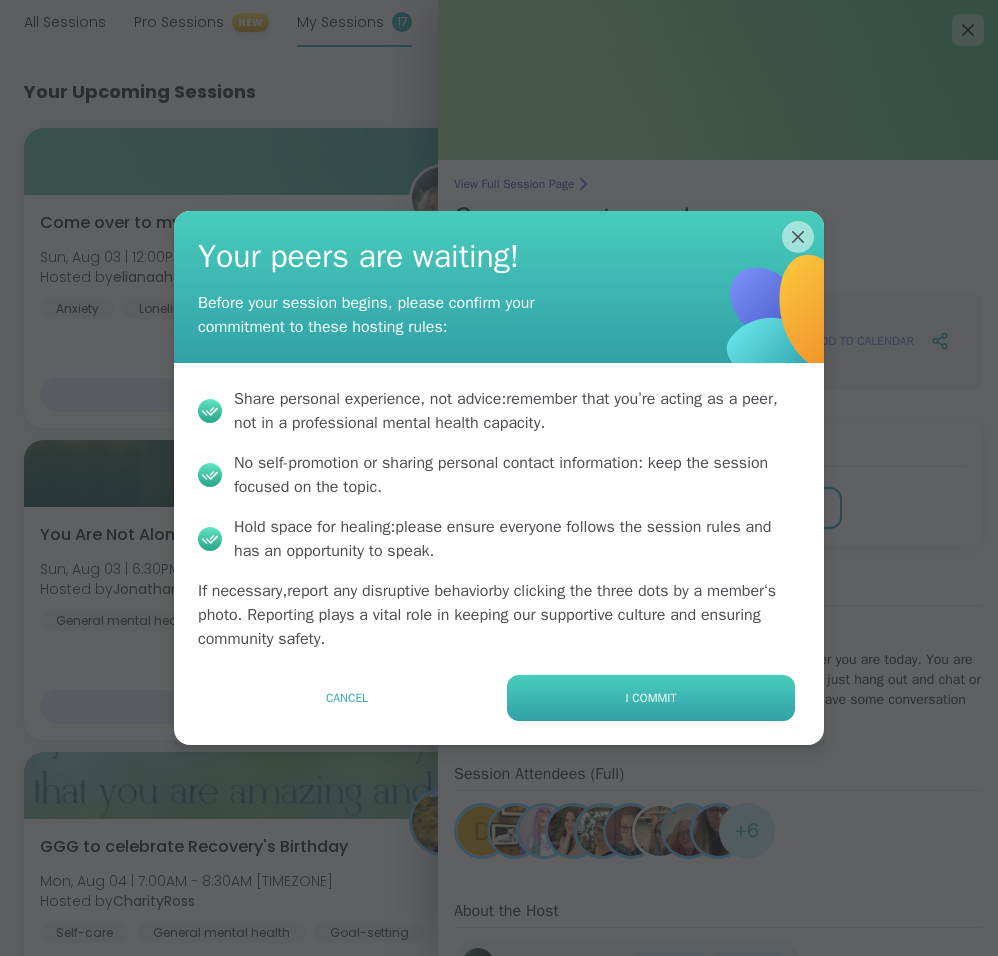 click on "I commit" at bounding box center [651, 698] 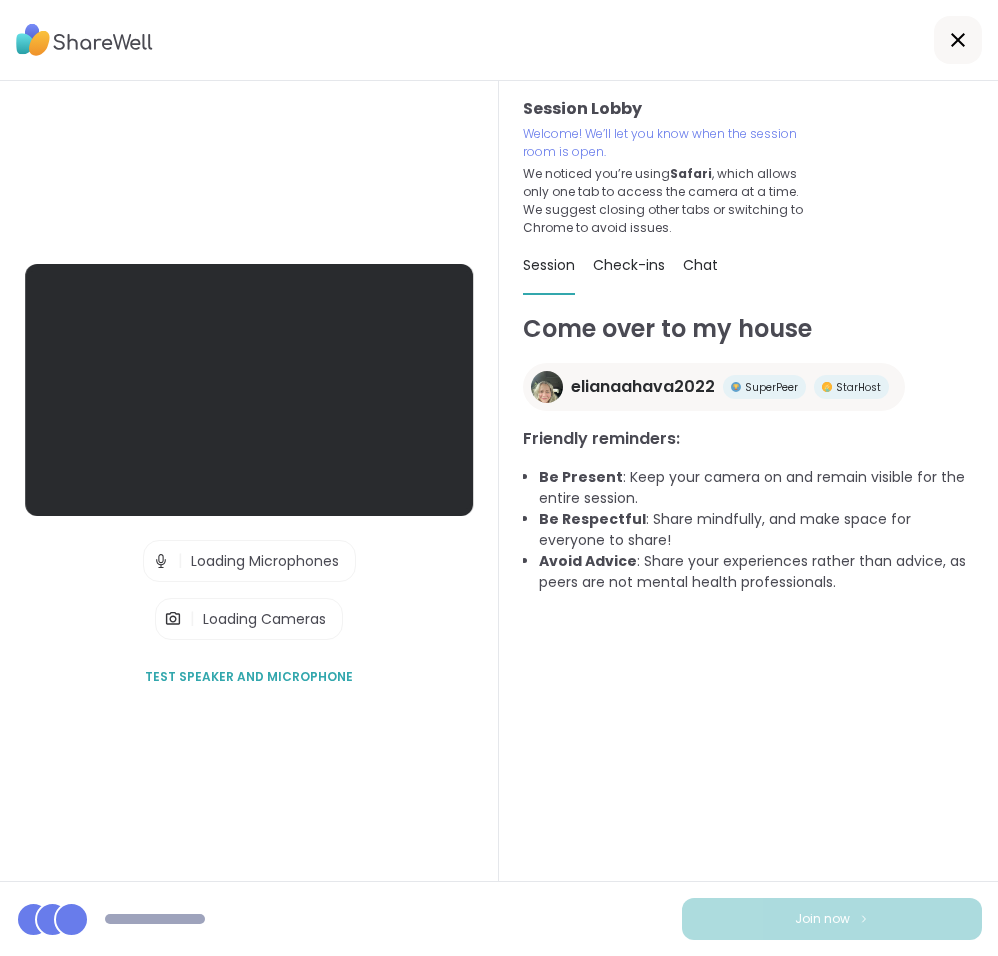 scroll, scrollTop: 0, scrollLeft: 0, axis: both 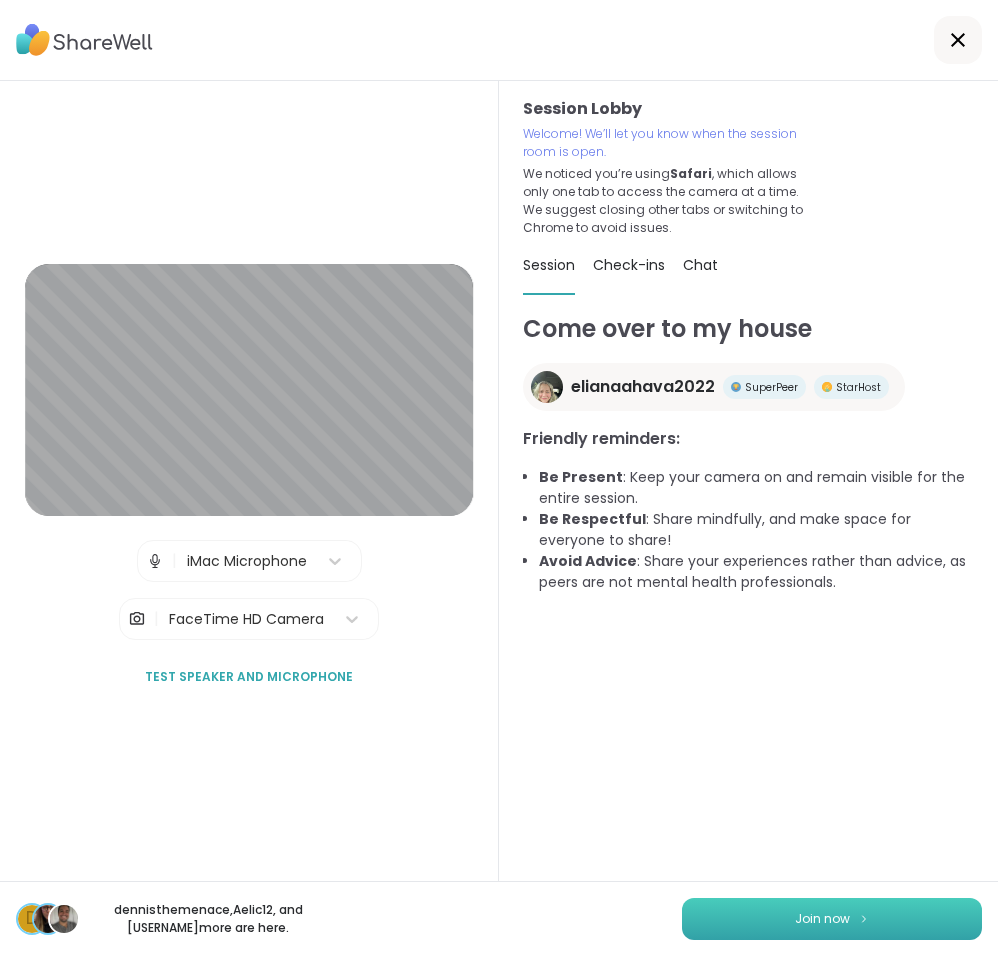 click on "Join now" at bounding box center (832, 919) 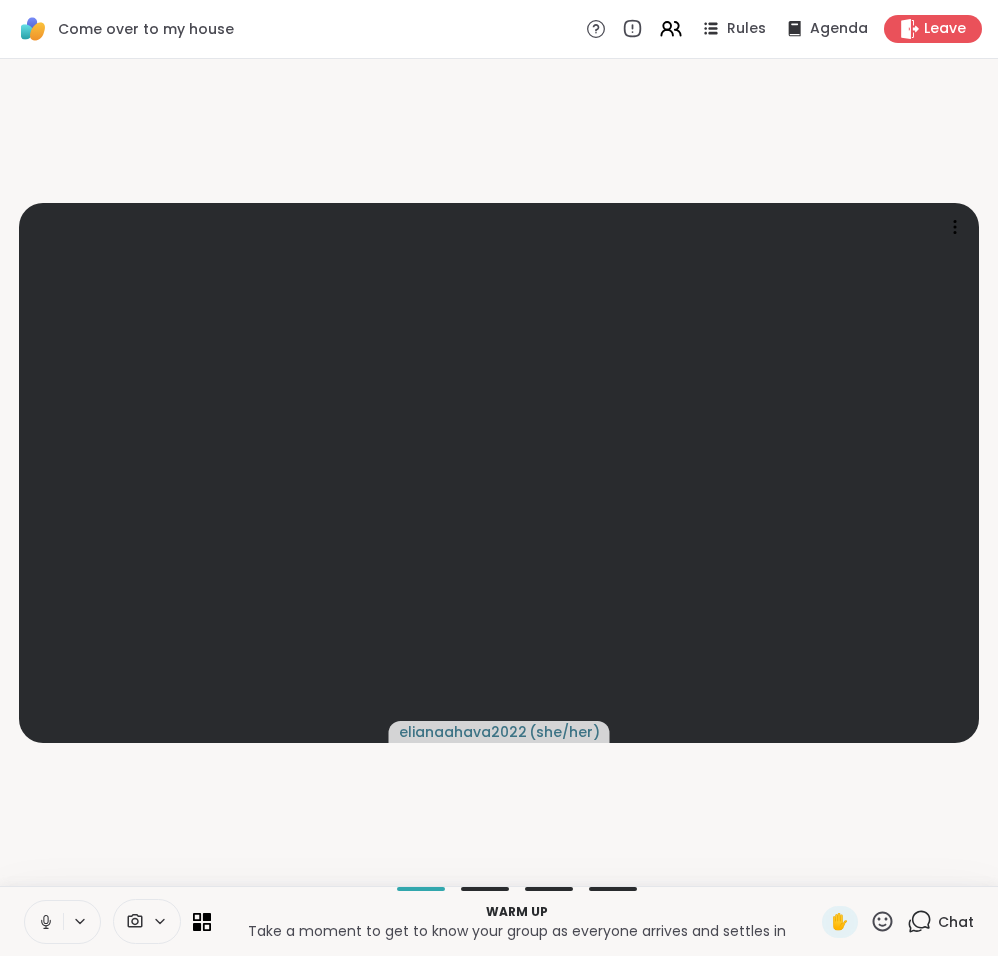scroll, scrollTop: 0, scrollLeft: 0, axis: both 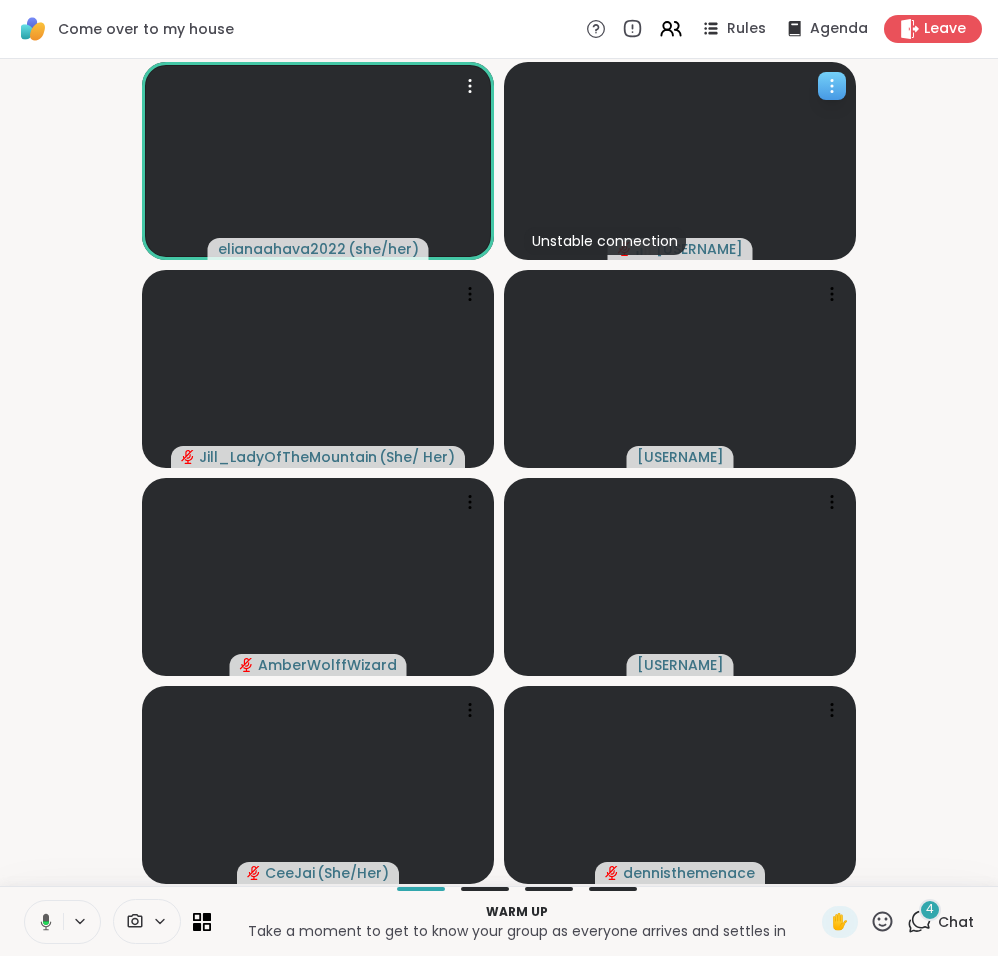 click at bounding box center [680, 161] 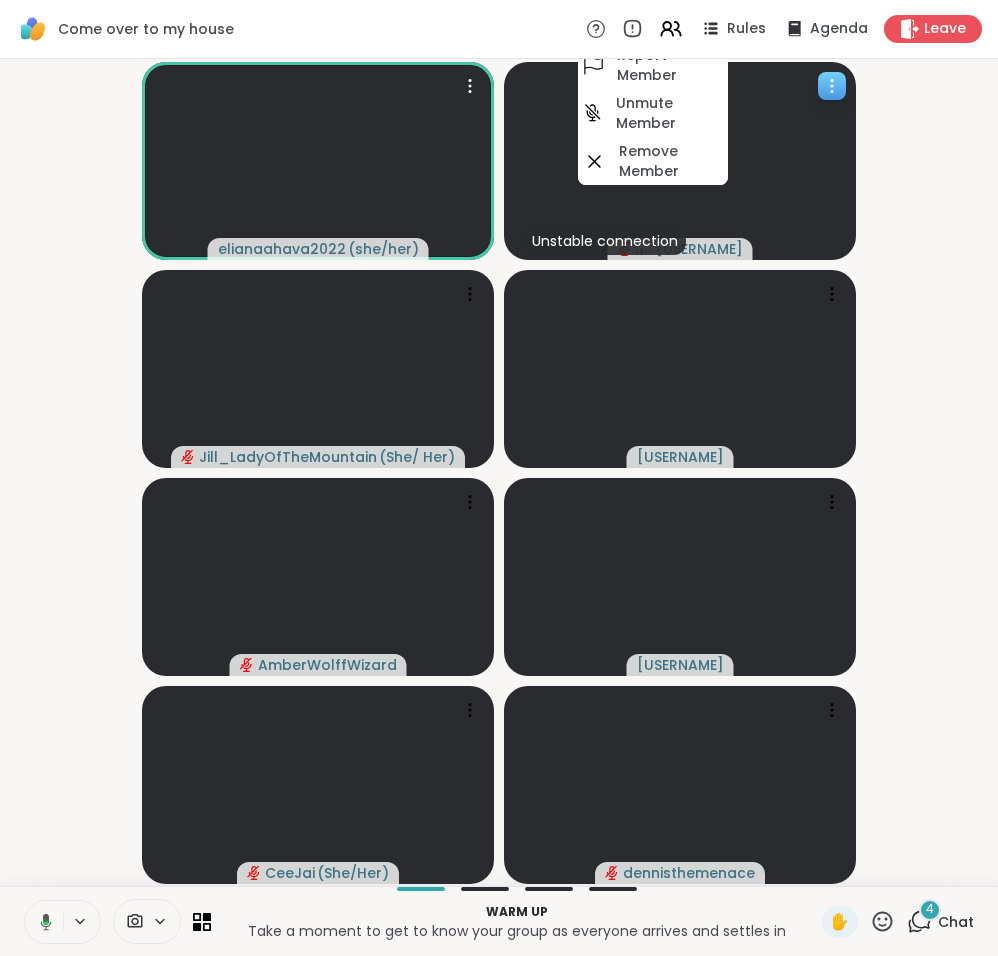 click at bounding box center [680, 161] 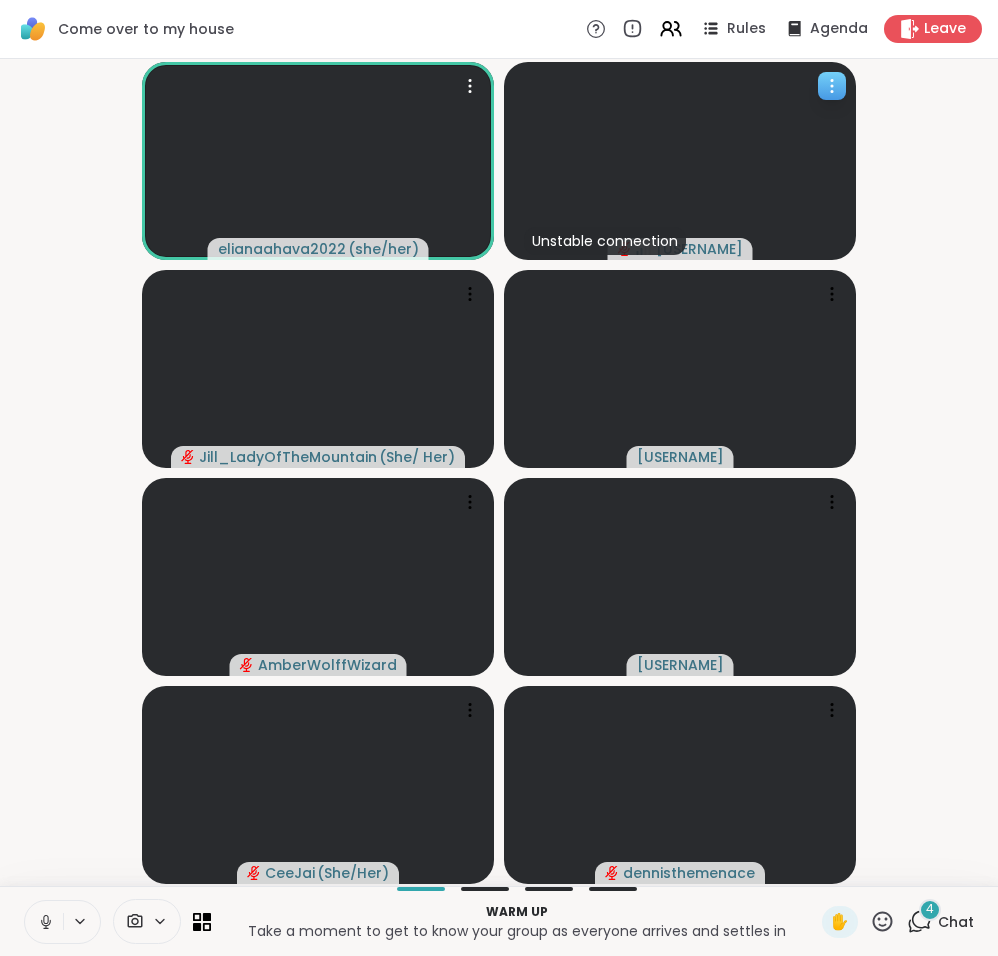 click on "[USERNAME]" at bounding box center [699, 249] 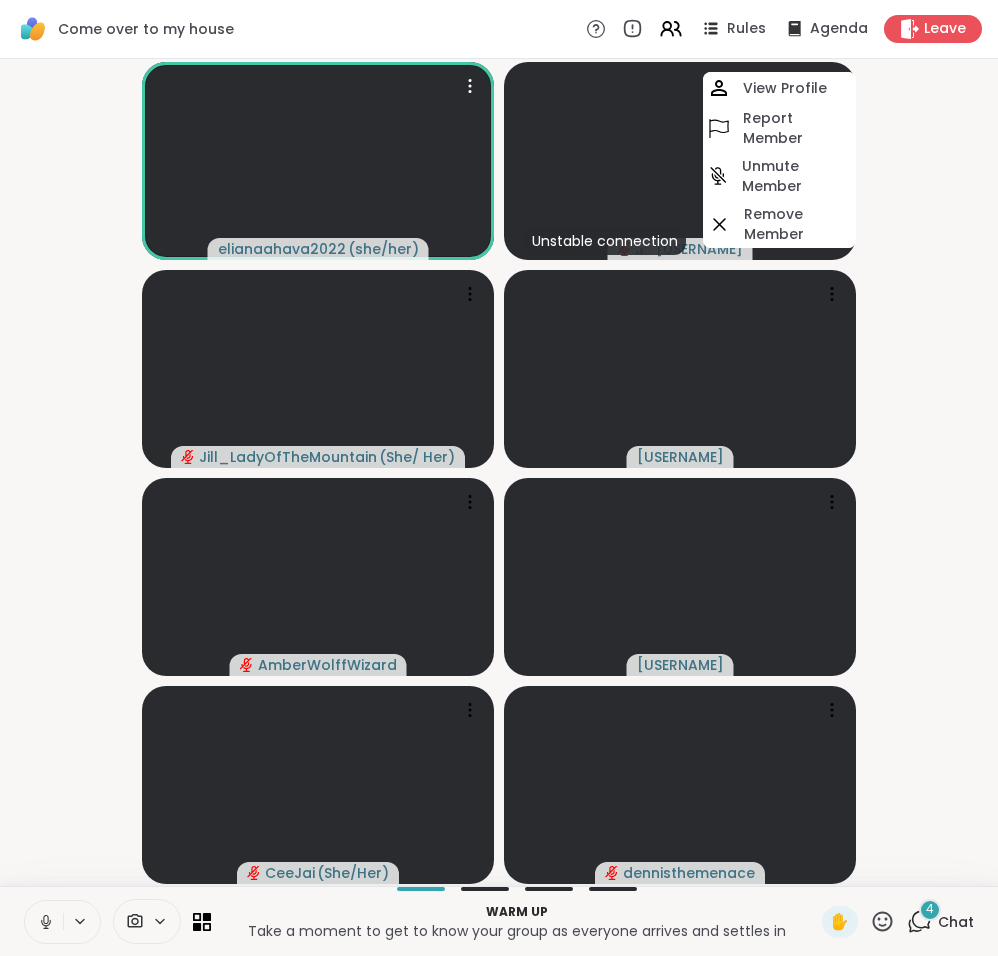 click at bounding box center (680, 161) 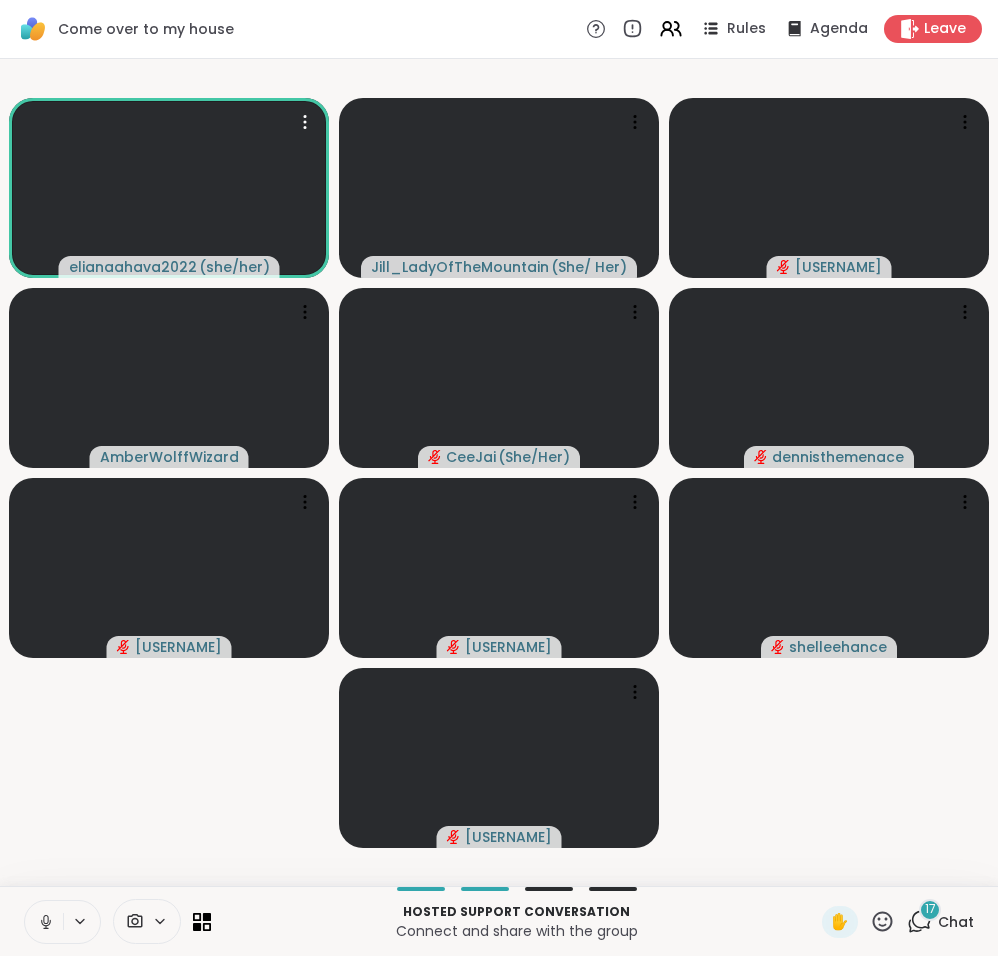 click 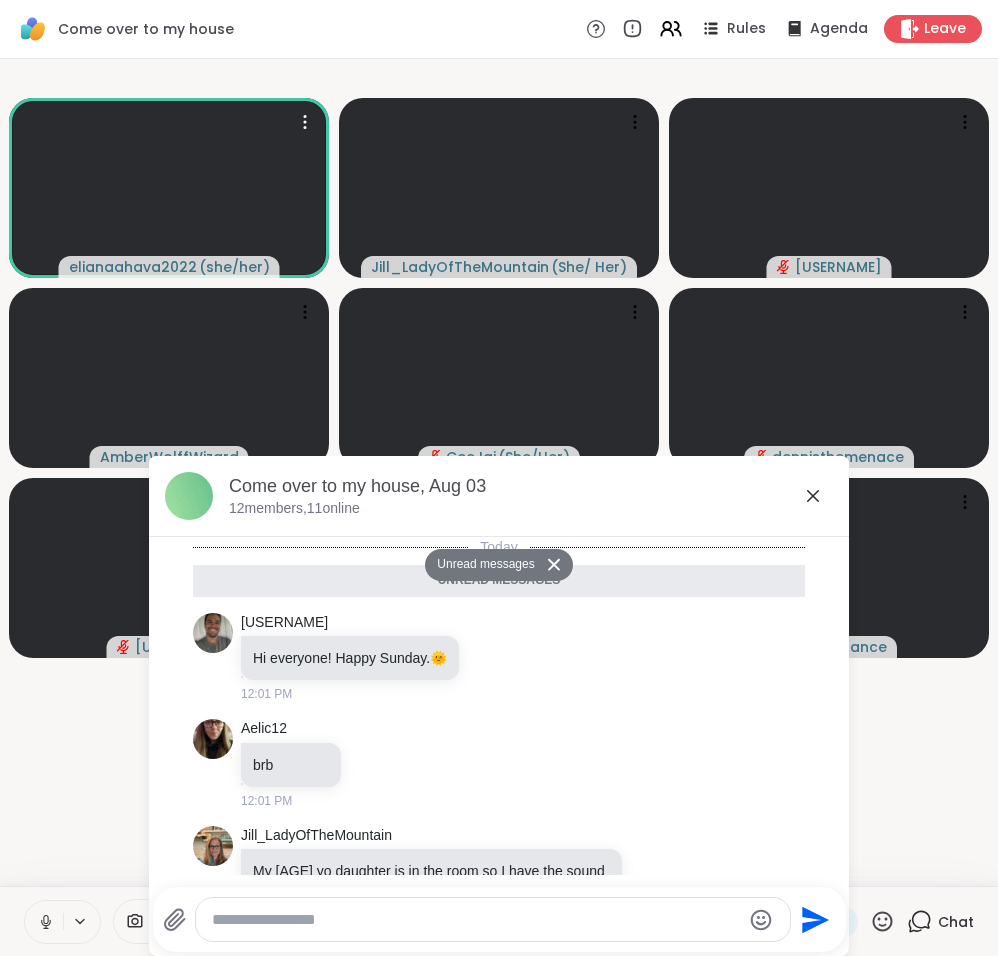 scroll, scrollTop: 2792, scrollLeft: 0, axis: vertical 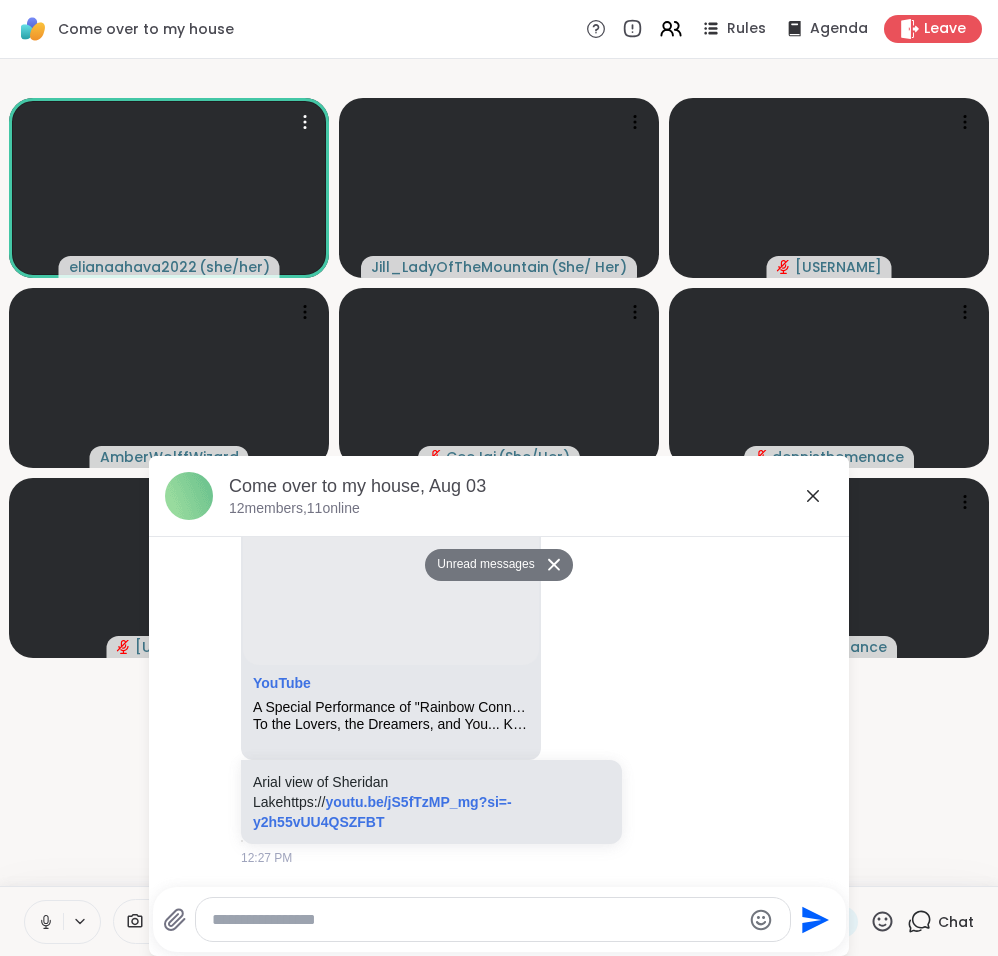 click at bounding box center (476, 920) 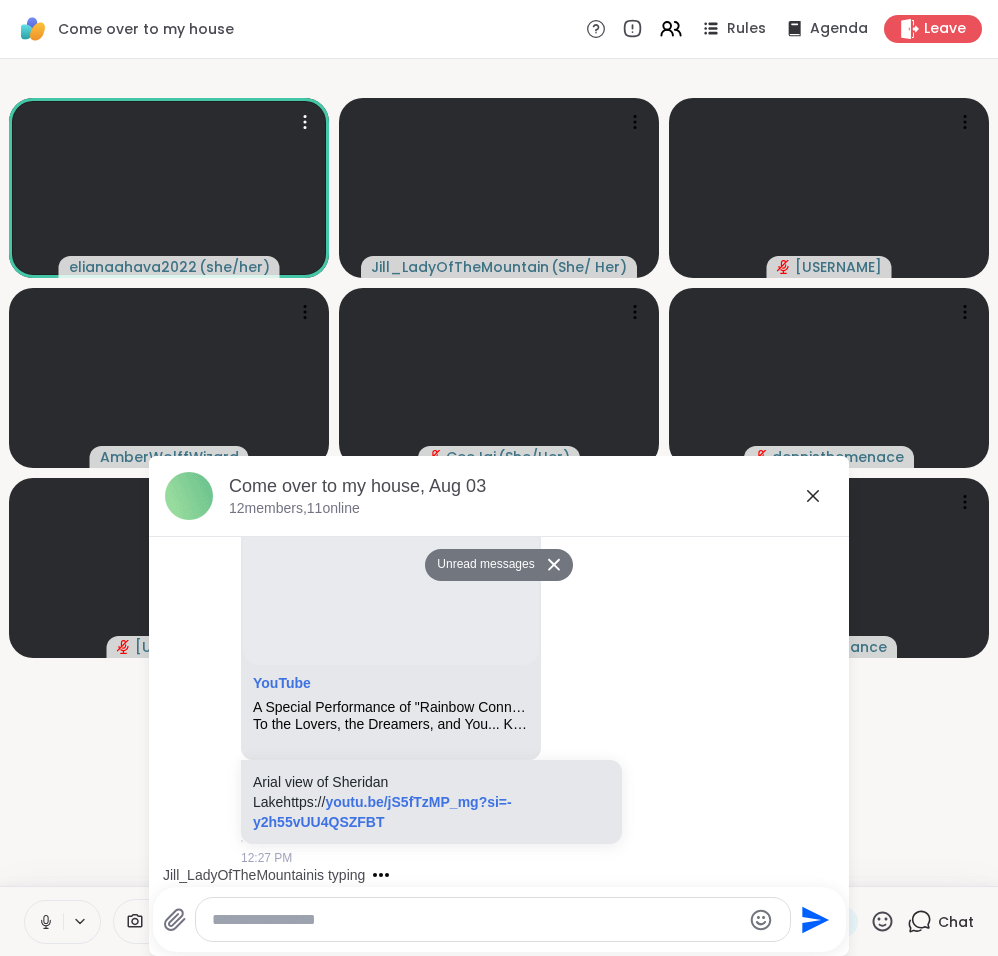 scroll, scrollTop: 2851, scrollLeft: 0, axis: vertical 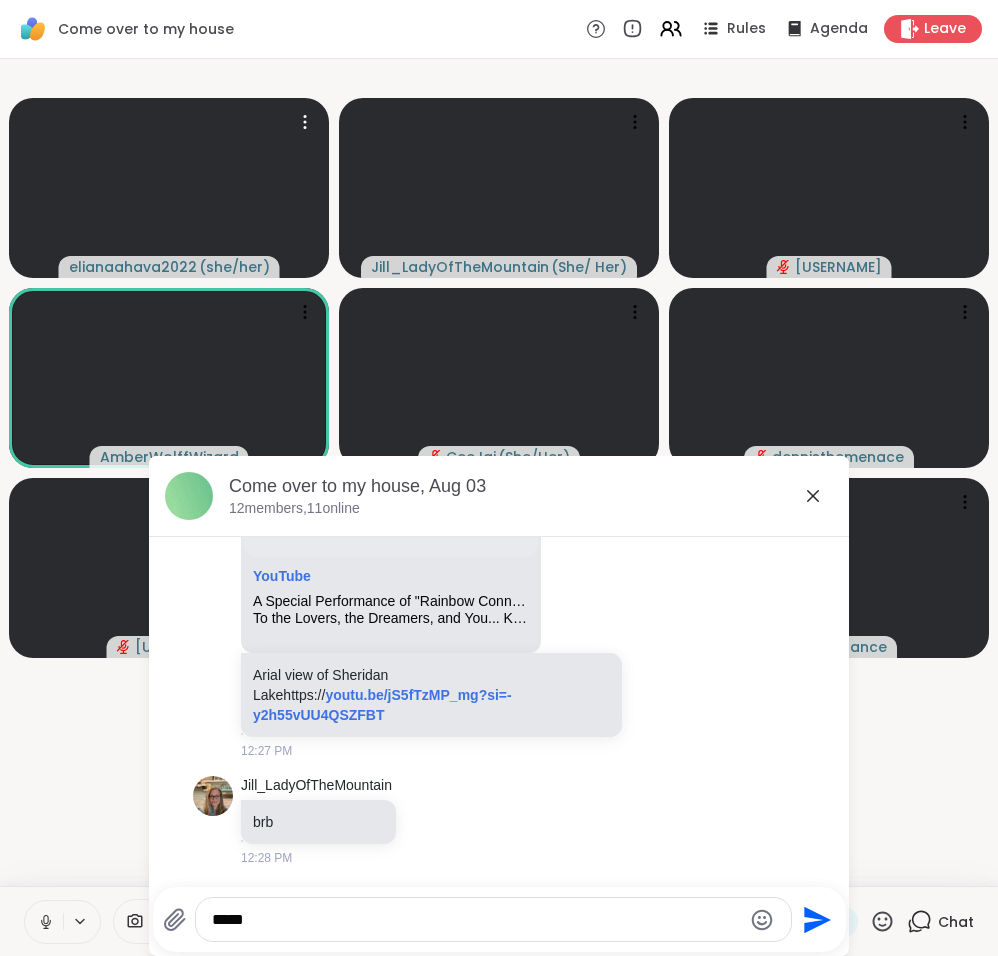 type on "******" 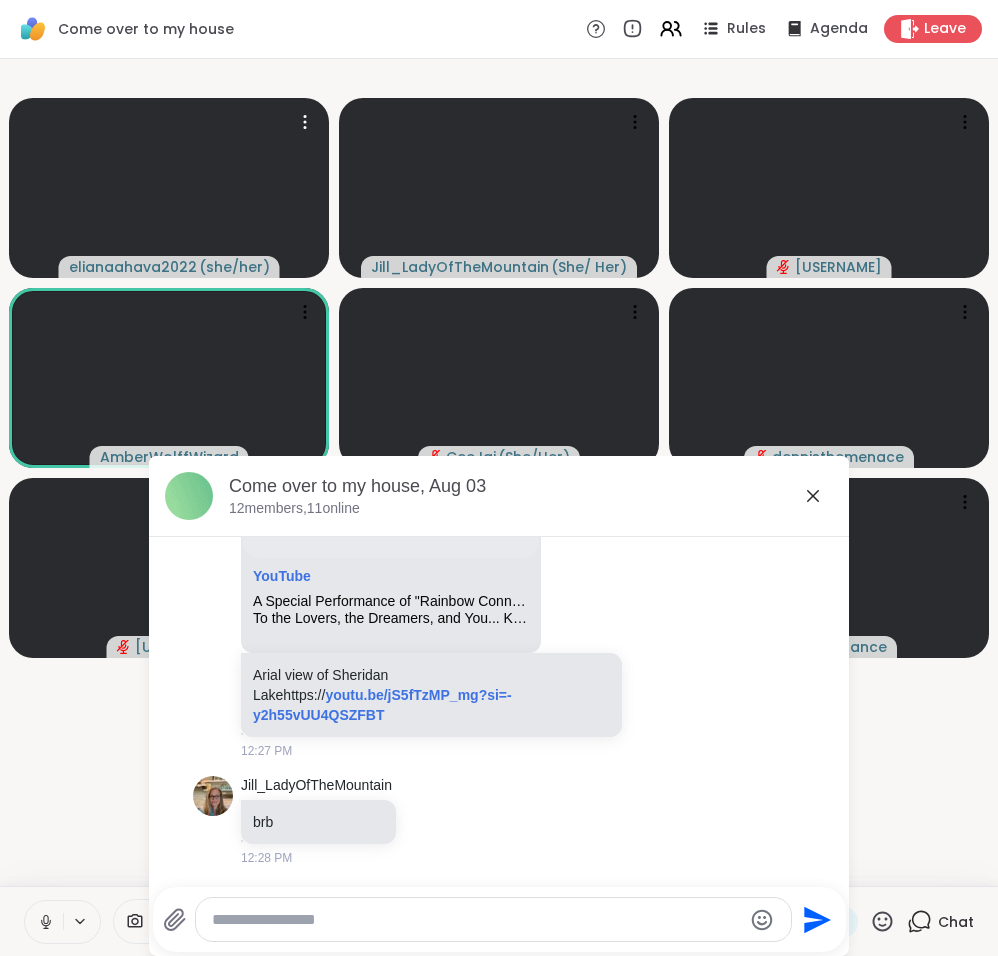 scroll, scrollTop: 2957, scrollLeft: 0, axis: vertical 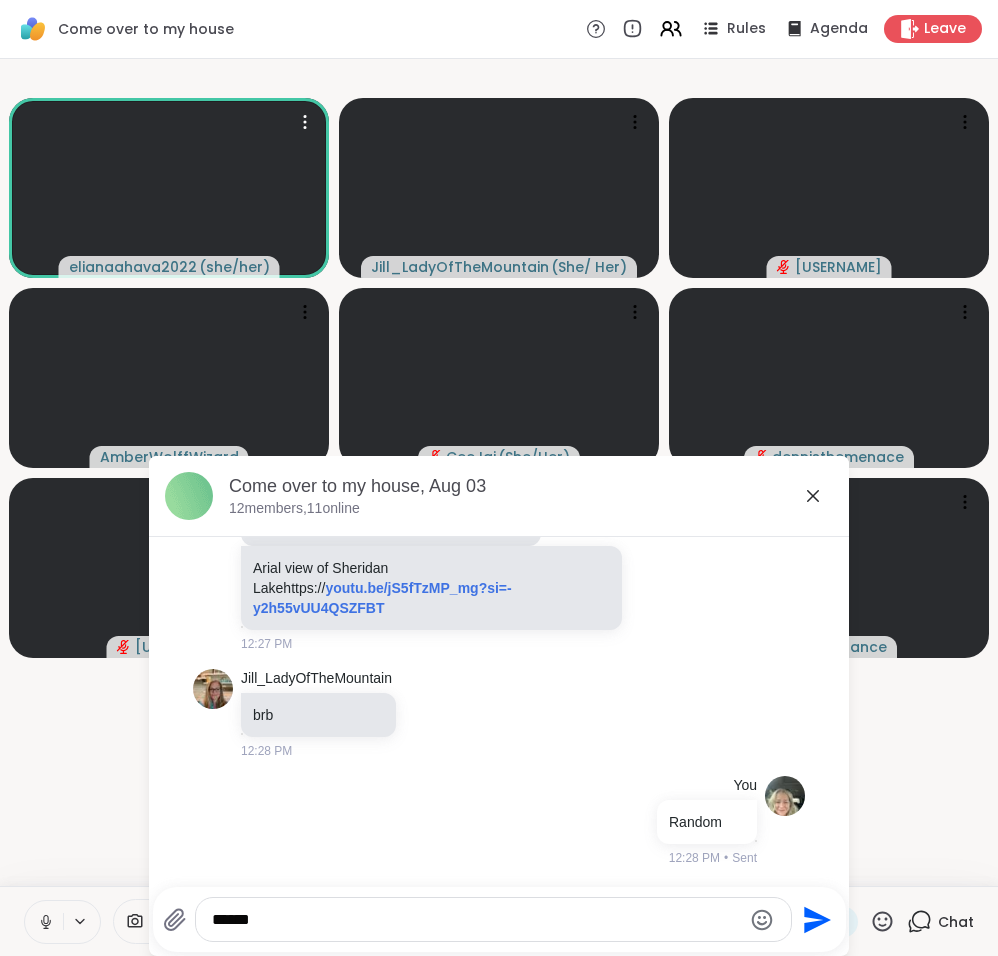 click on "******" at bounding box center (494, 919) 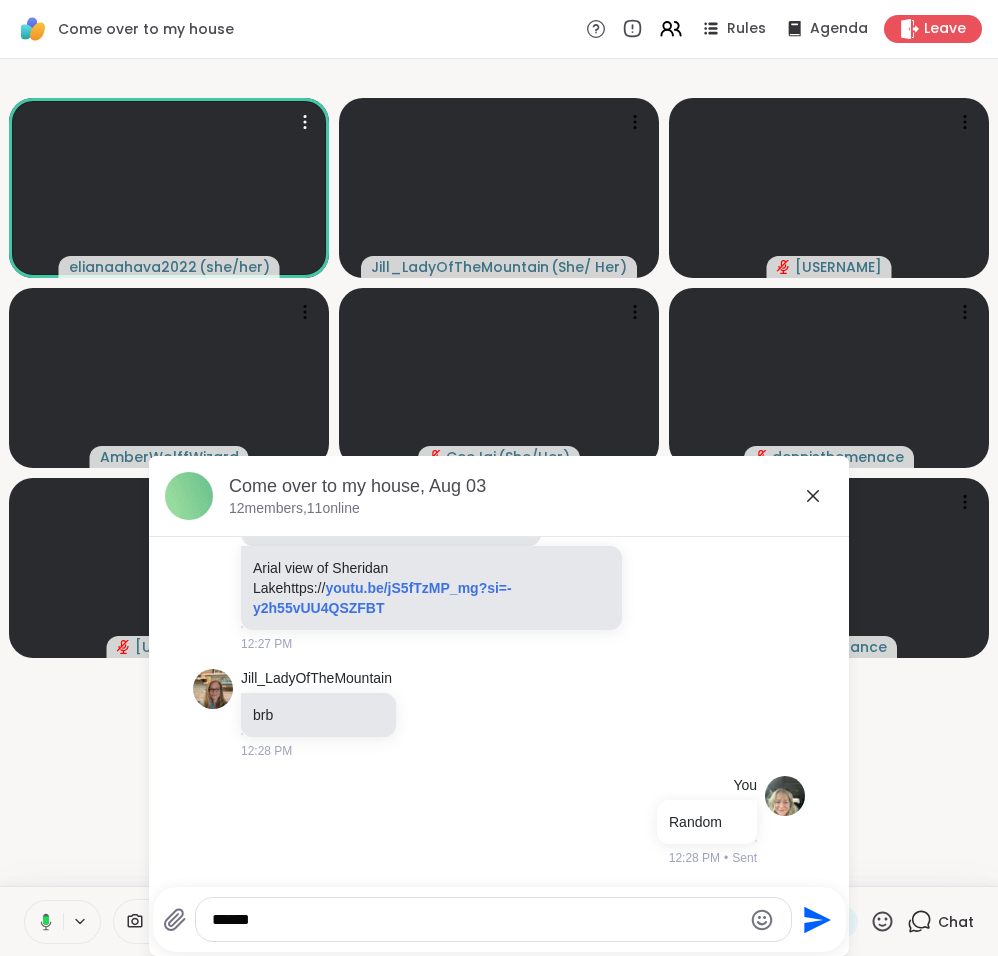 click on "******" at bounding box center [476, 920] 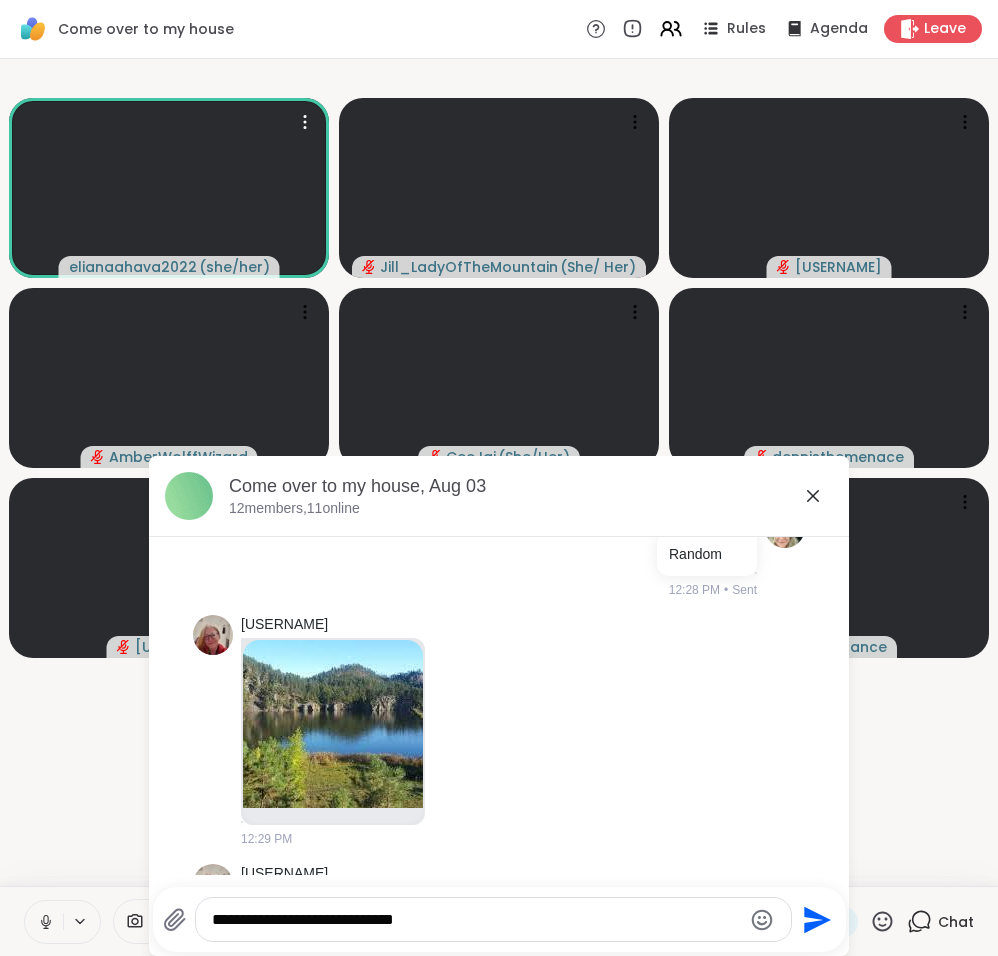 scroll, scrollTop: 3356, scrollLeft: 0, axis: vertical 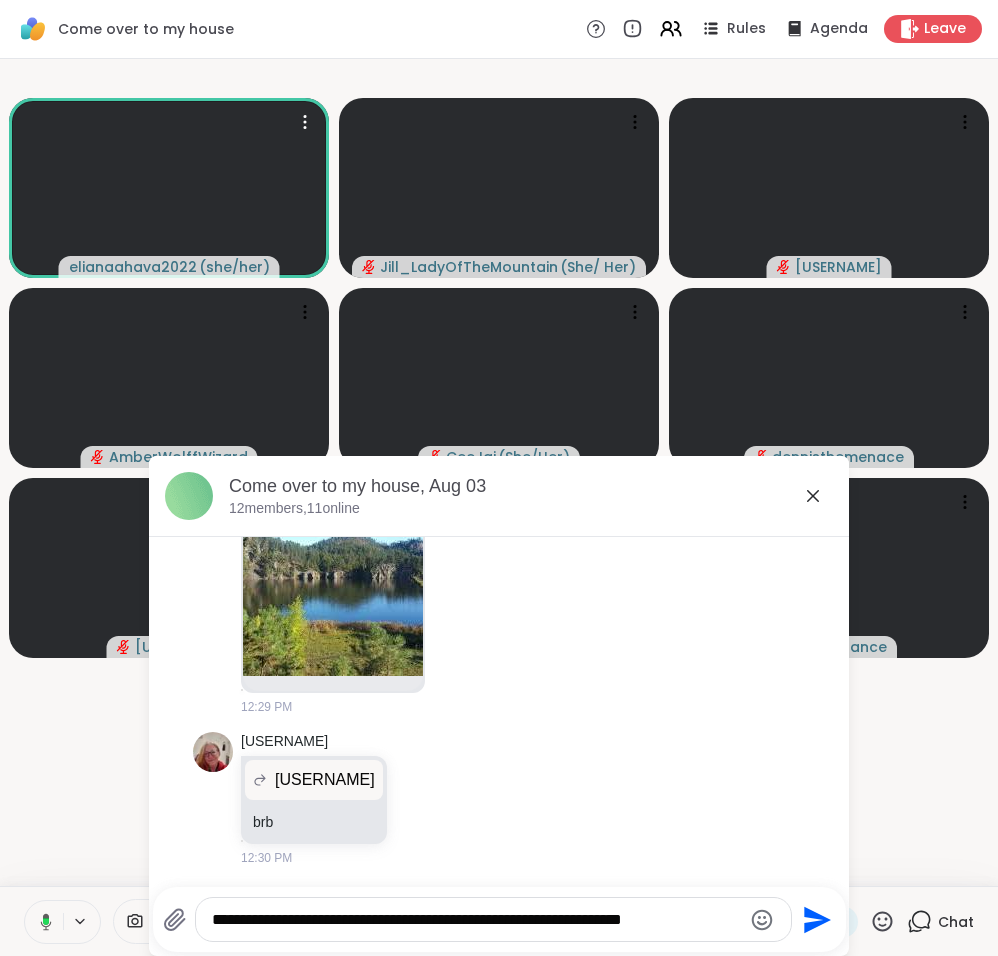 type on "**********" 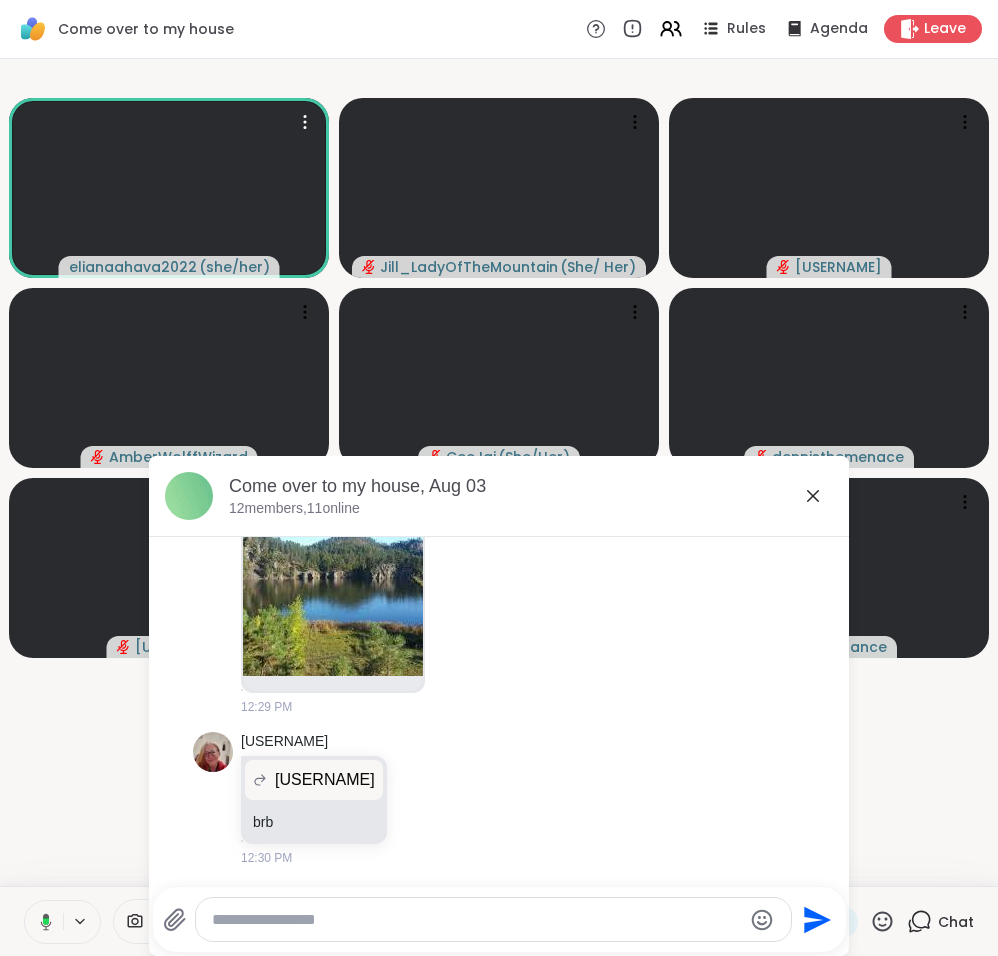 scroll, scrollTop: 3482, scrollLeft: 0, axis: vertical 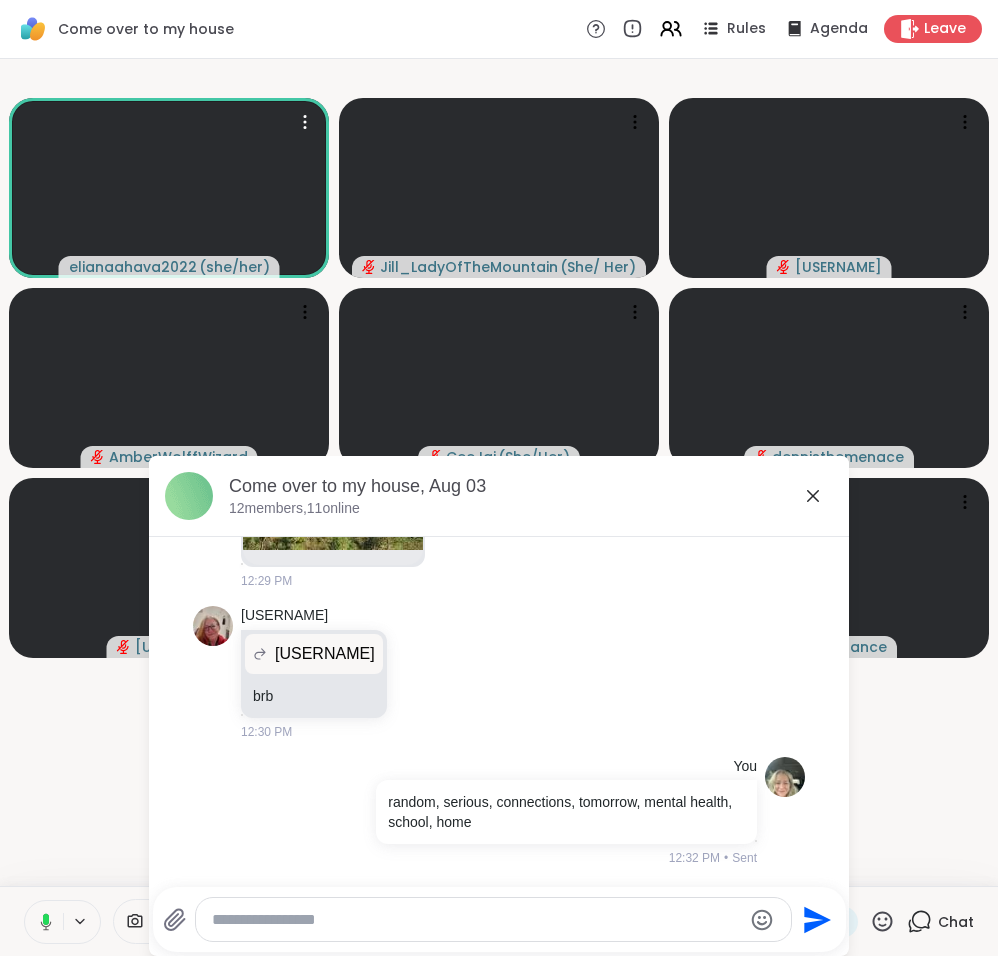 click 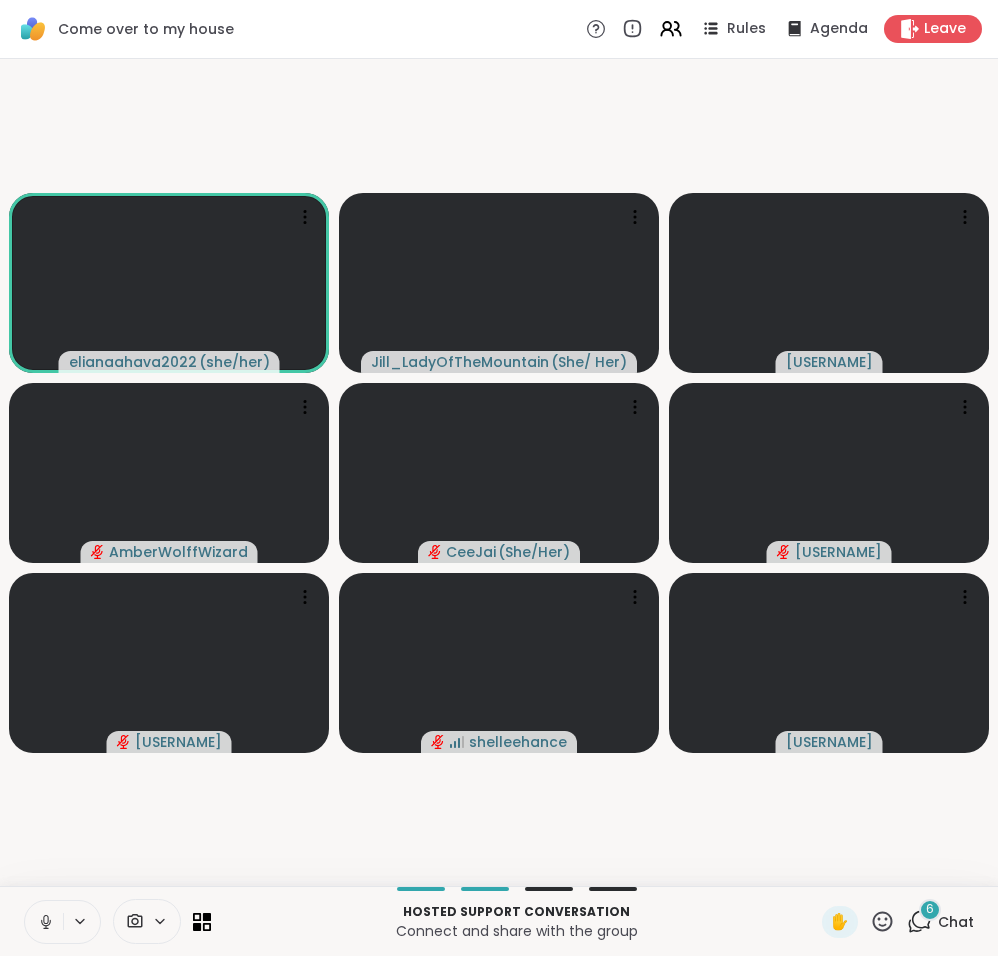 click on "6" at bounding box center (930, 910) 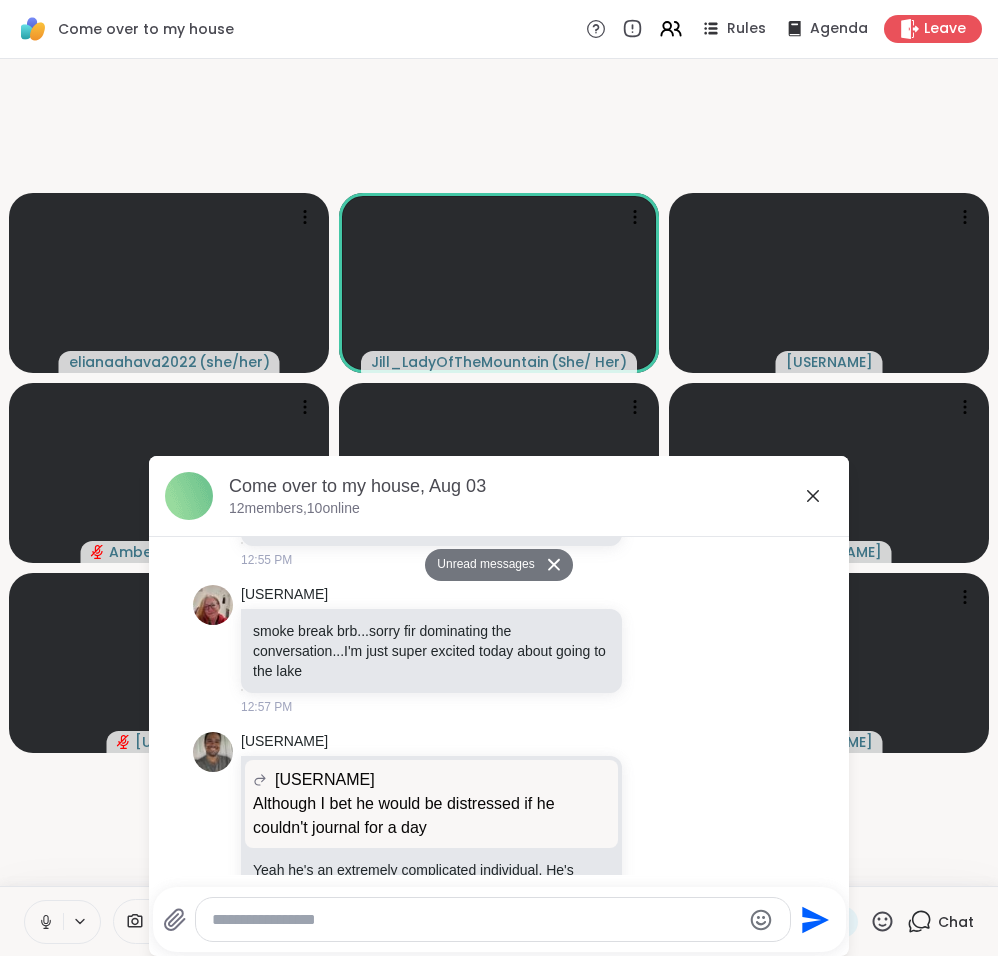 scroll, scrollTop: 5074, scrollLeft: 0, axis: vertical 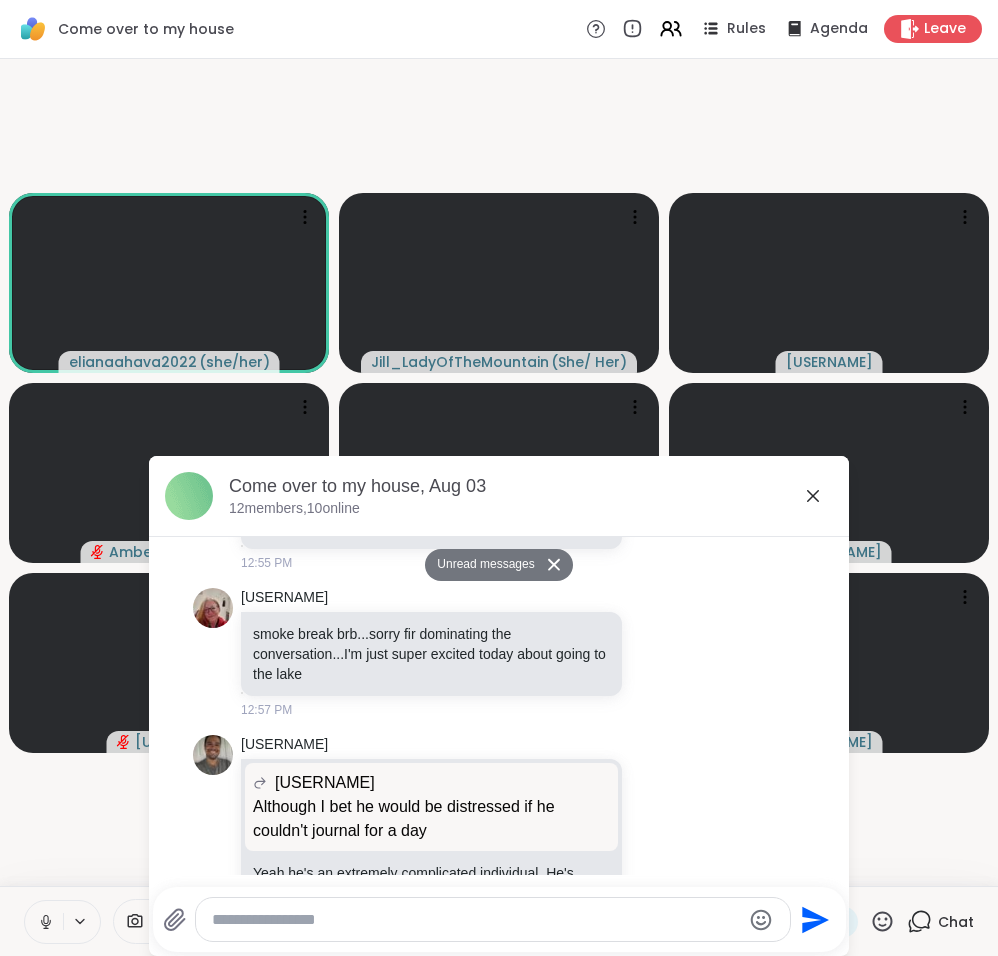 click 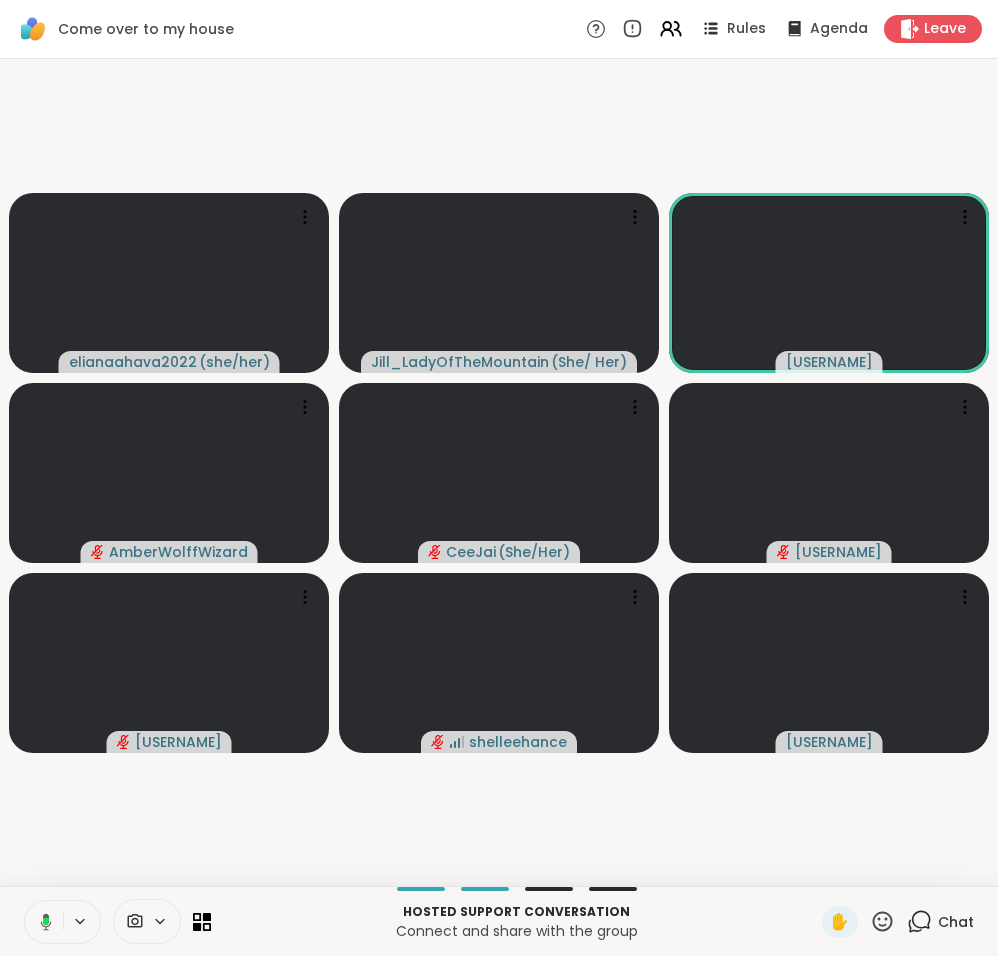 click 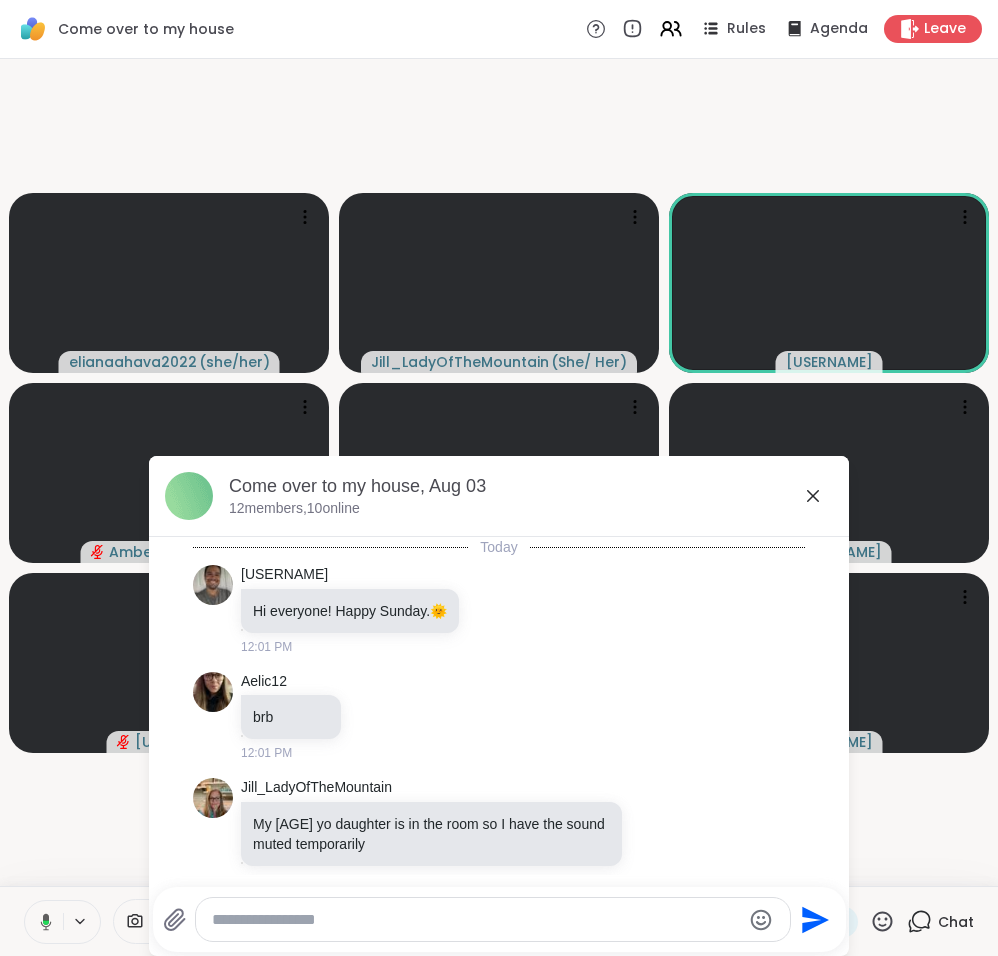 scroll, scrollTop: 5422, scrollLeft: 0, axis: vertical 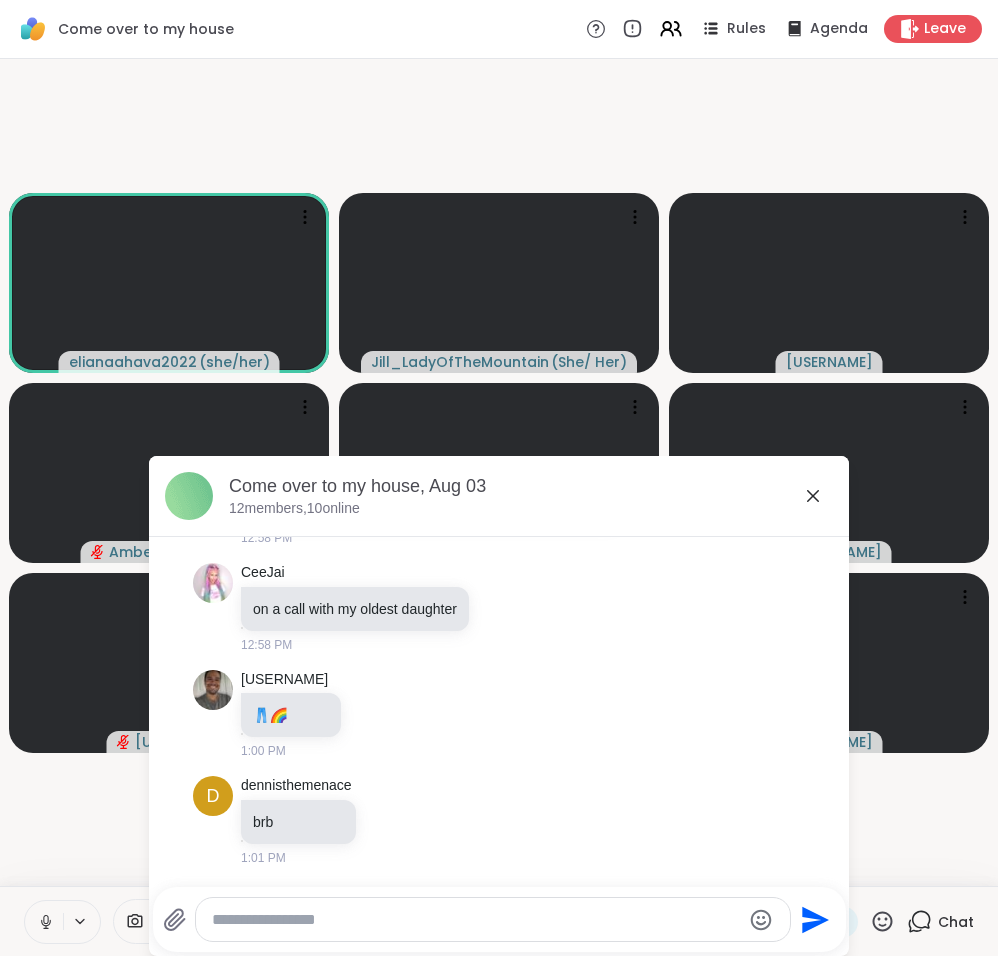 click 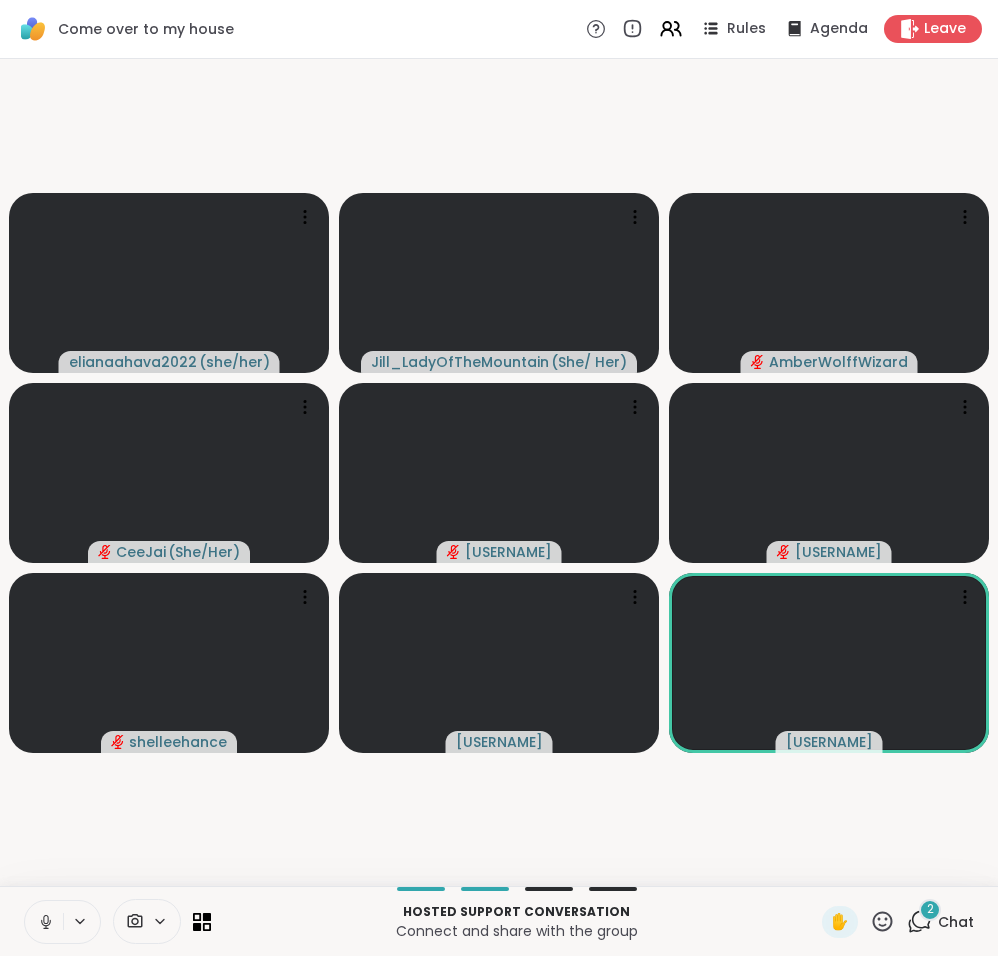 click 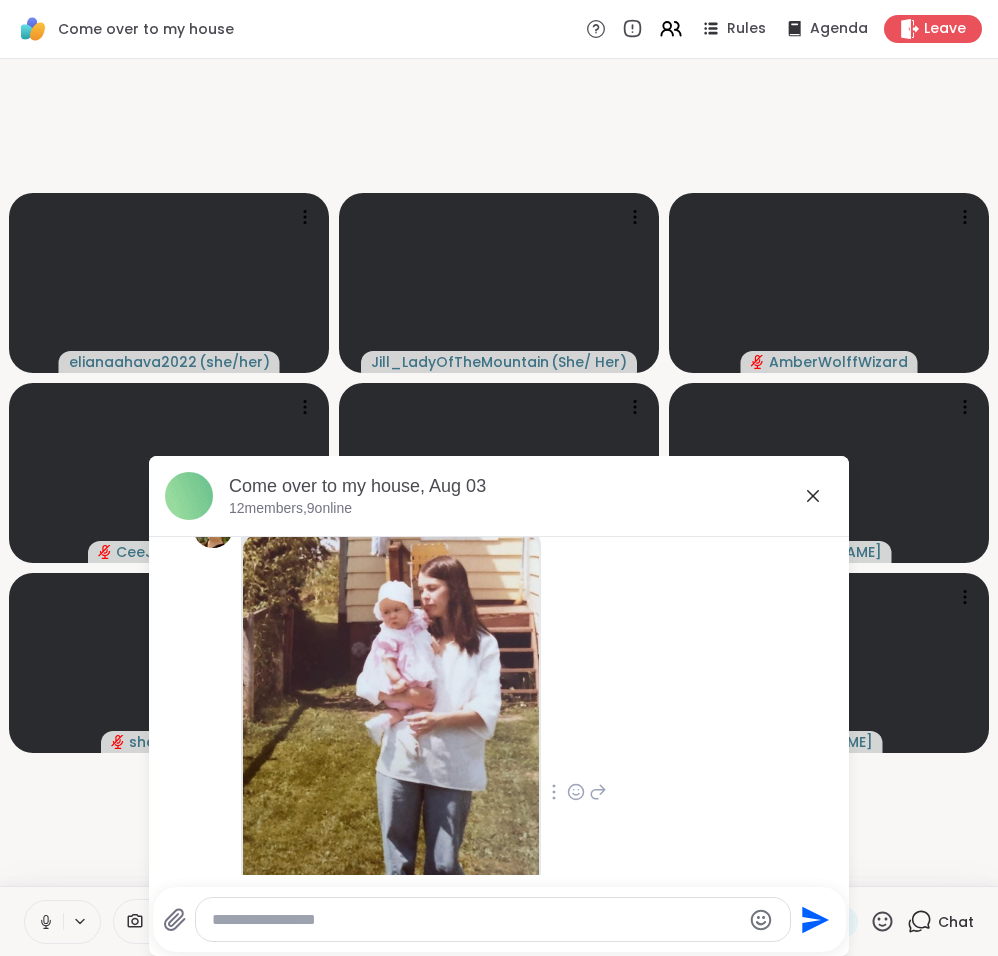 scroll, scrollTop: 5856, scrollLeft: 0, axis: vertical 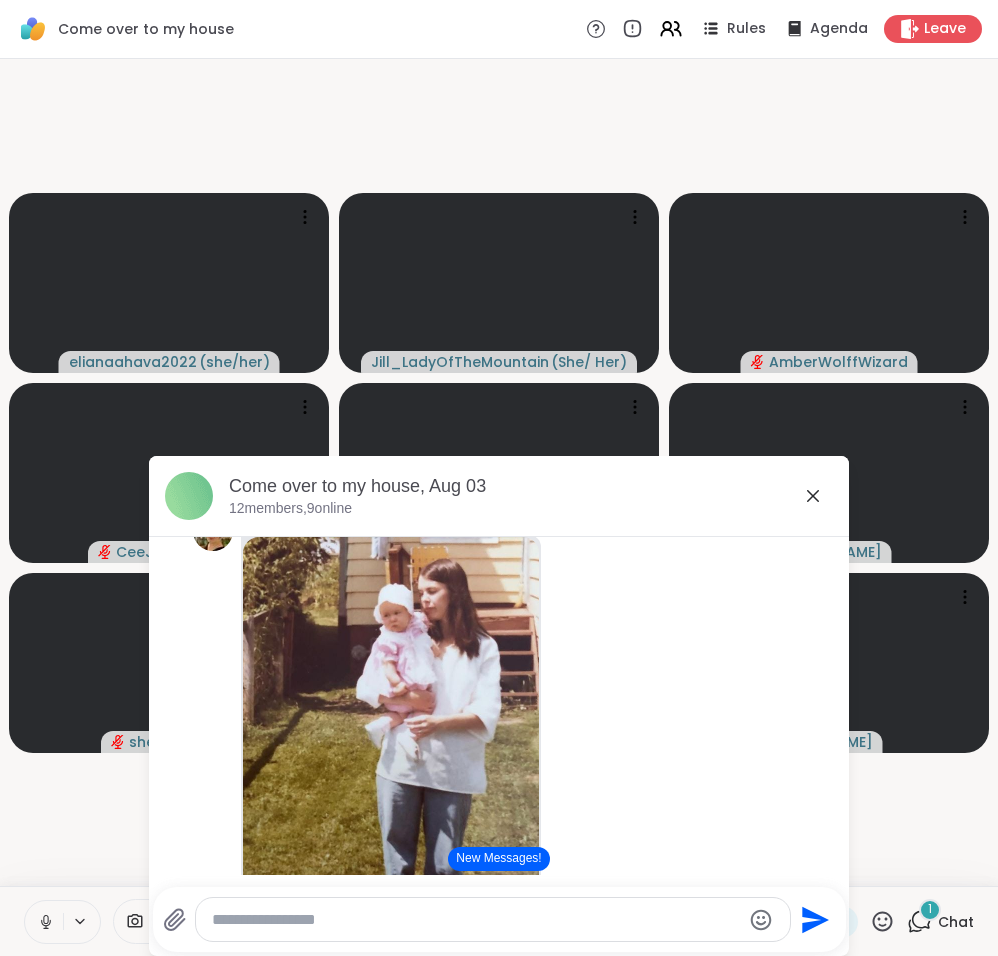 click on "[USERNAME] ( she/her ) [USERNAME] ( She/ Her ) [USERNAME] [USERNAME] ( She/Her ) [USERNAME] [USERNAME] [USERNAME] [USERNAME] [USERNAME]" at bounding box center (499, 472) 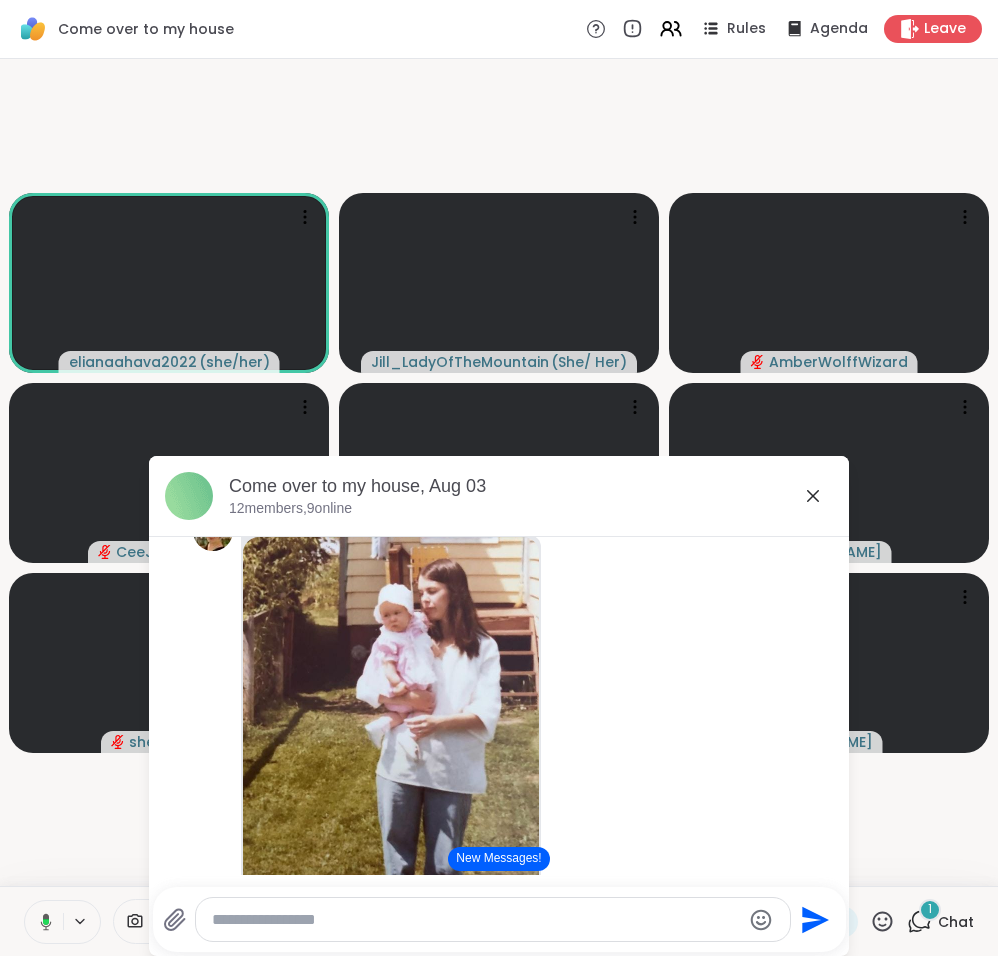 click 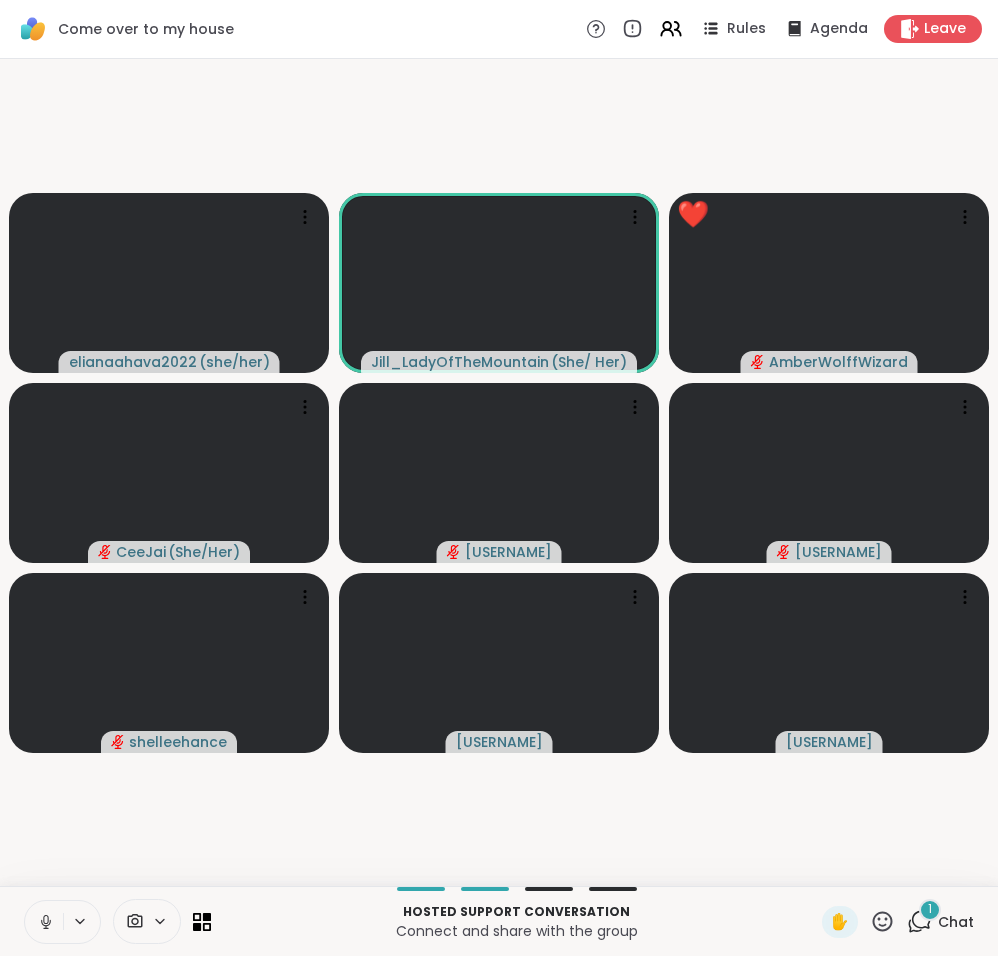 click 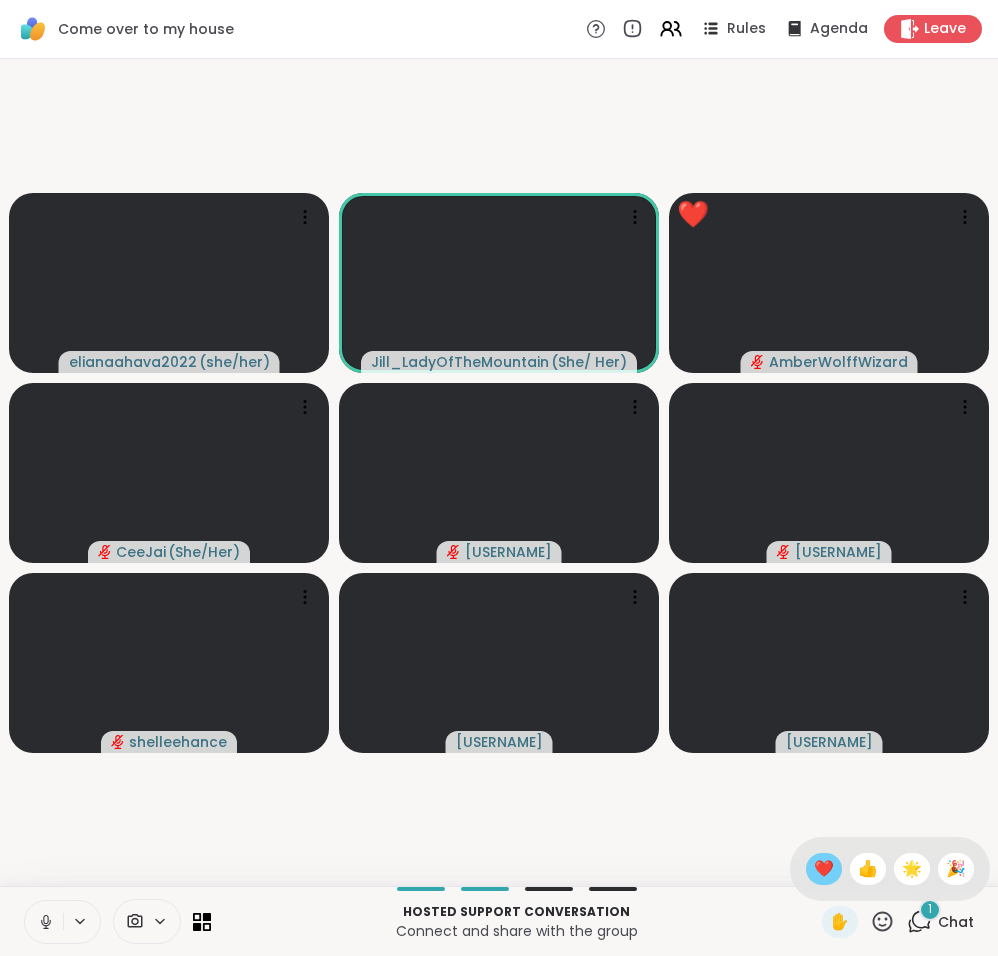 click on "❤️" at bounding box center (824, 869) 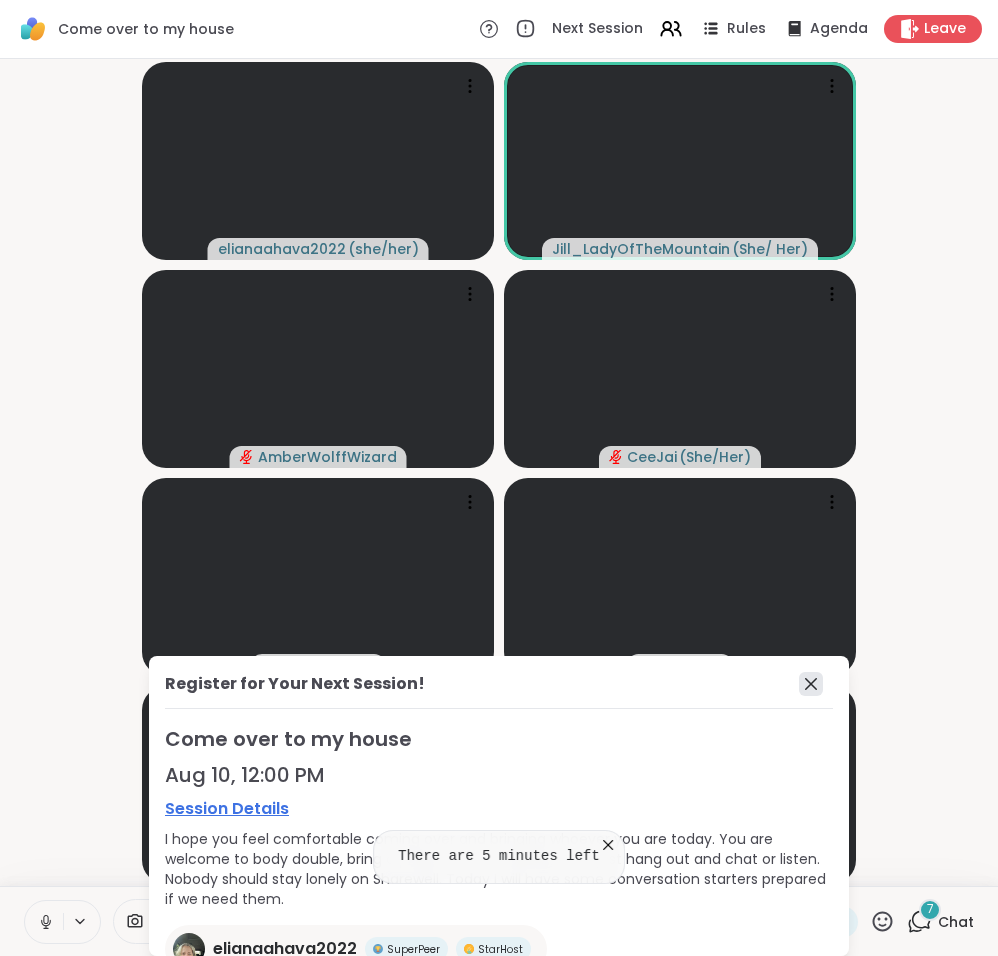 click 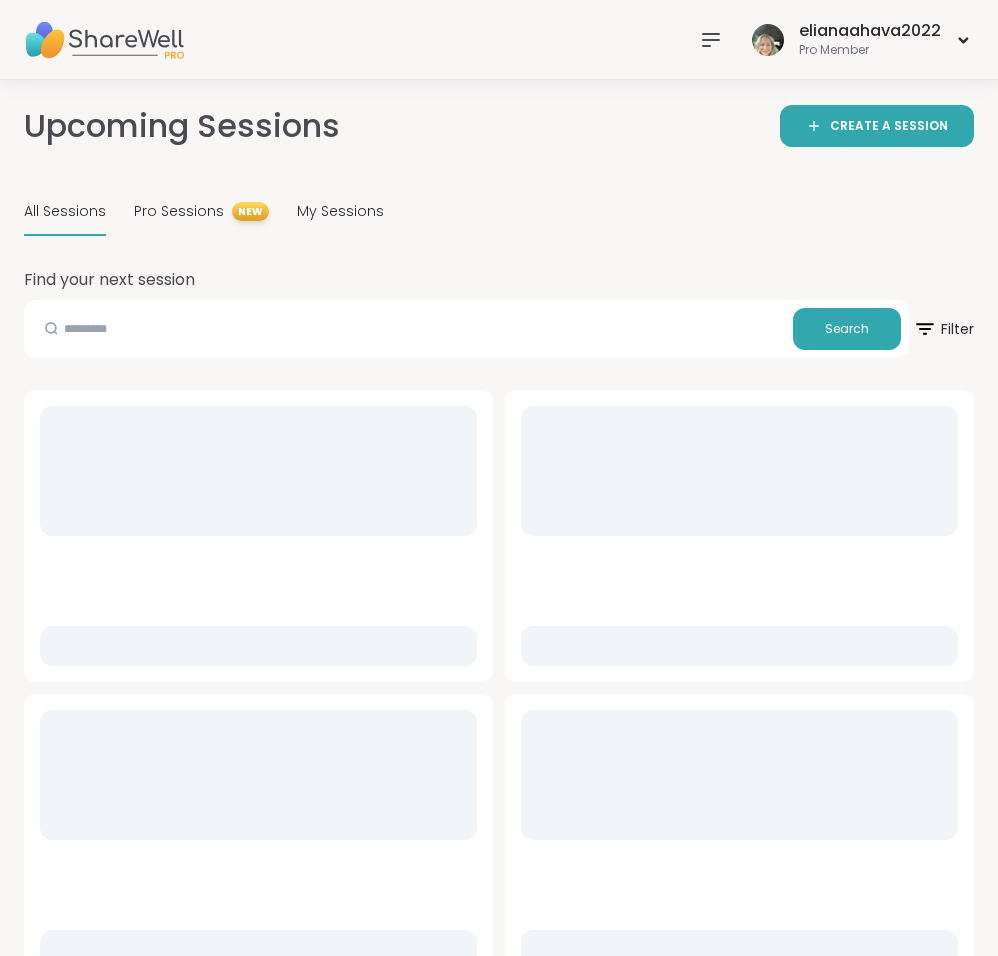 scroll, scrollTop: 0, scrollLeft: 0, axis: both 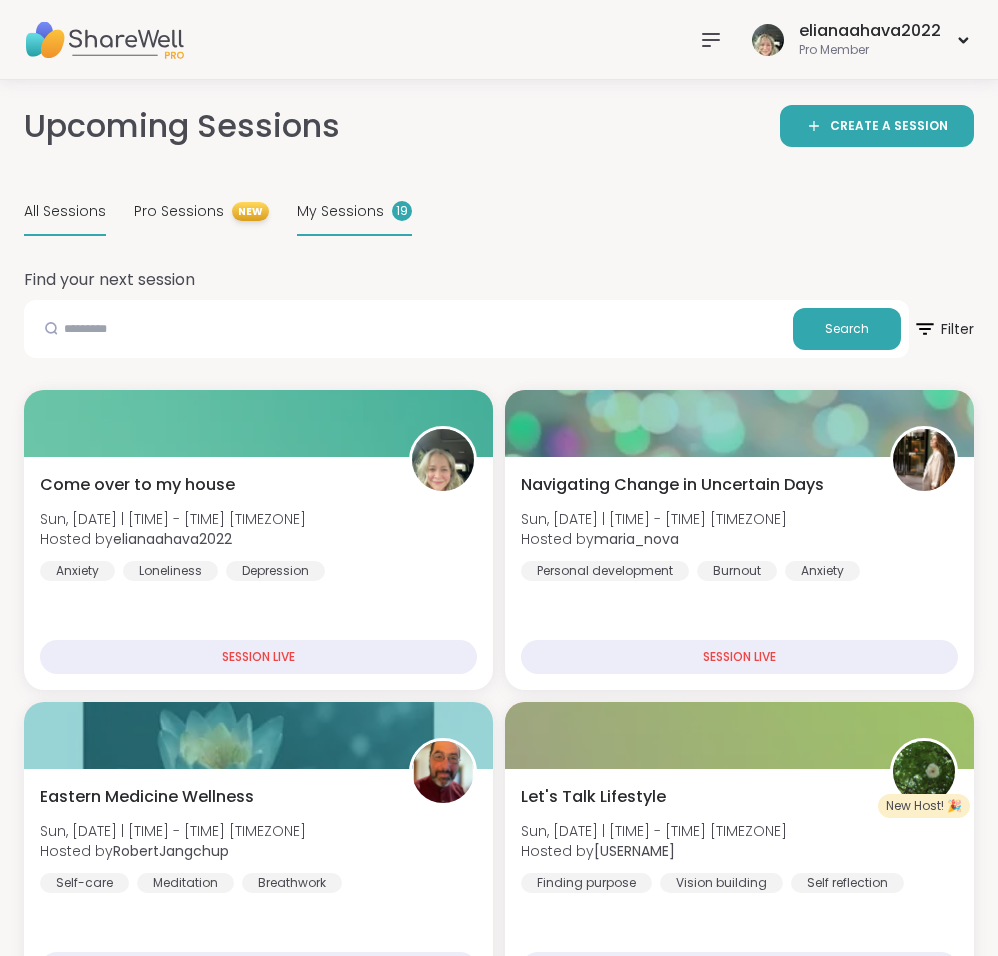 click on "My Sessions" at bounding box center [340, 211] 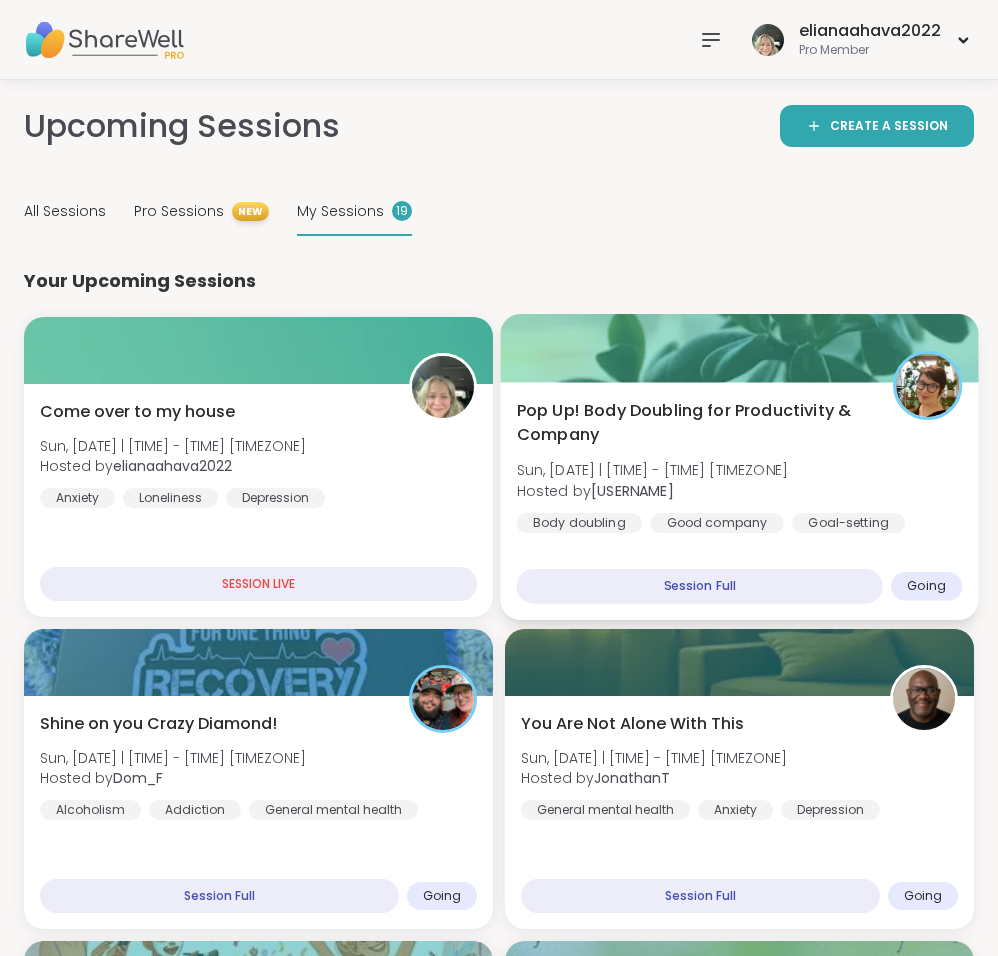 click on "Pop Up! Body Doubling for Productivity & Company" at bounding box center [694, 423] 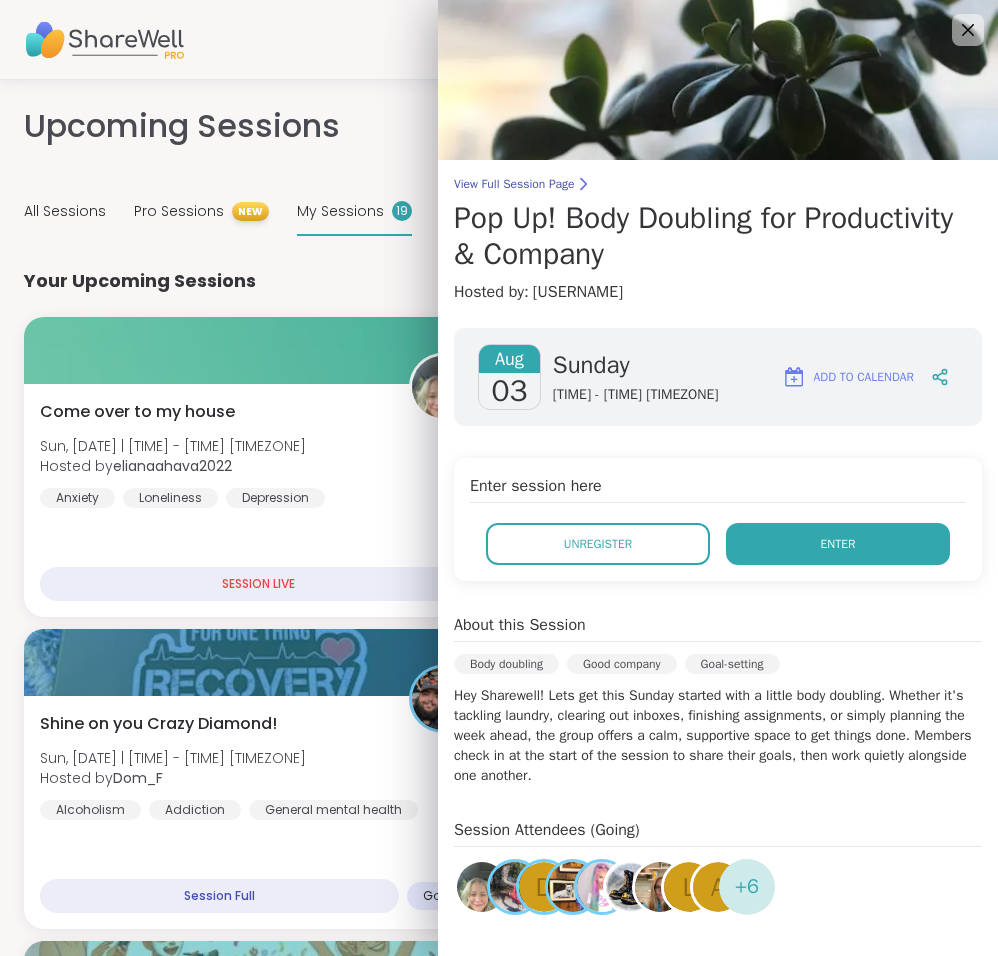 click on "Enter" at bounding box center [838, 544] 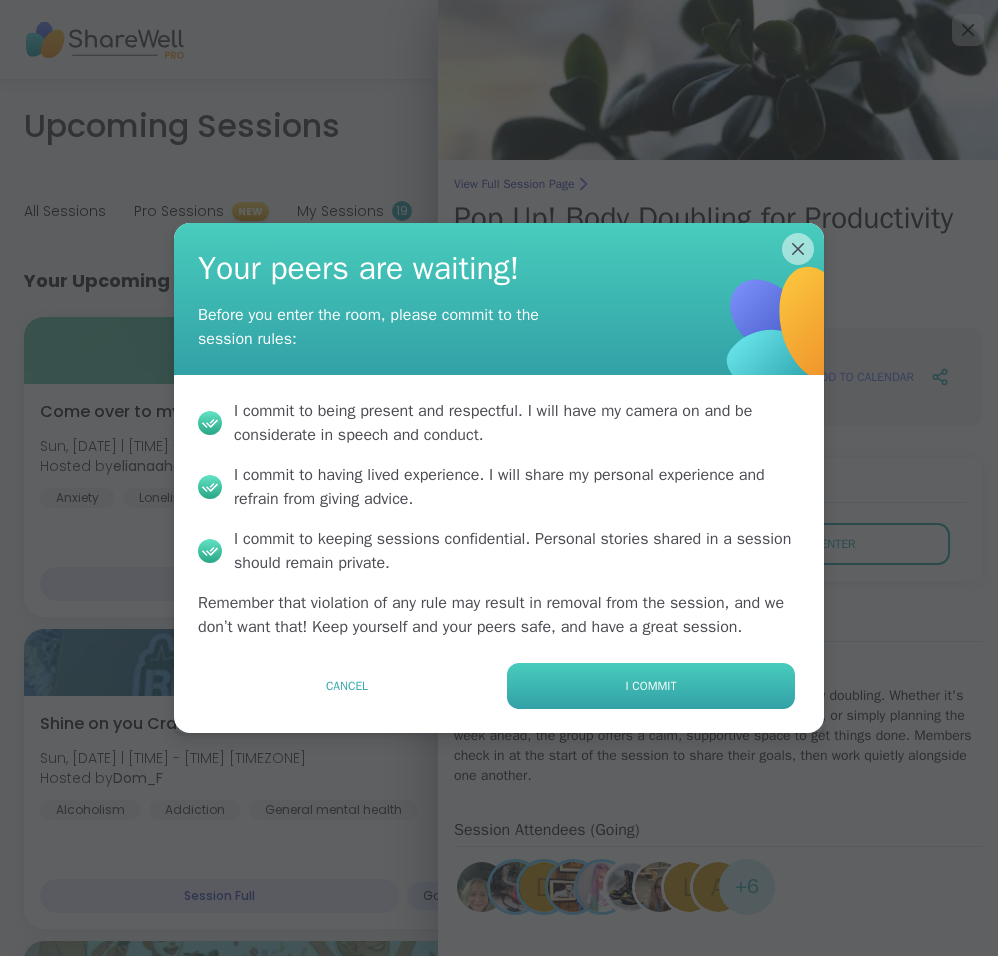 click on "I commit" at bounding box center [651, 686] 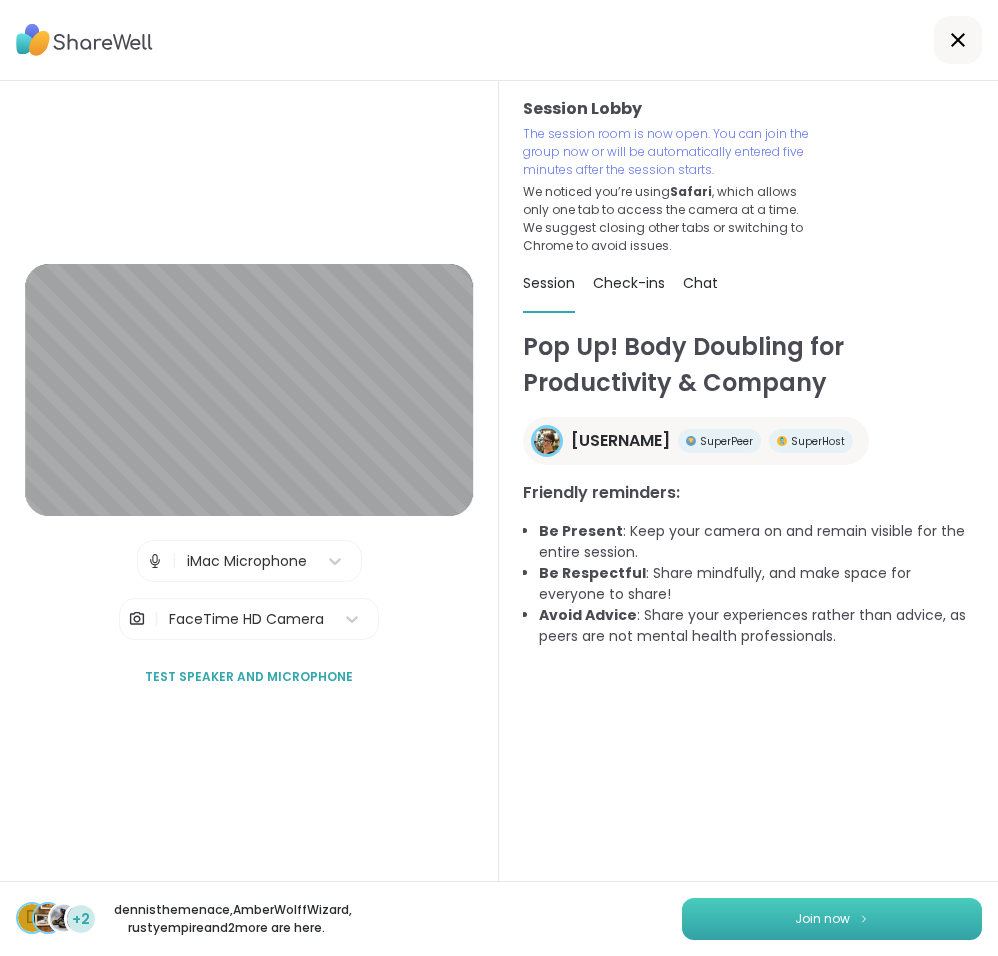 click on "Join now" at bounding box center [832, 919] 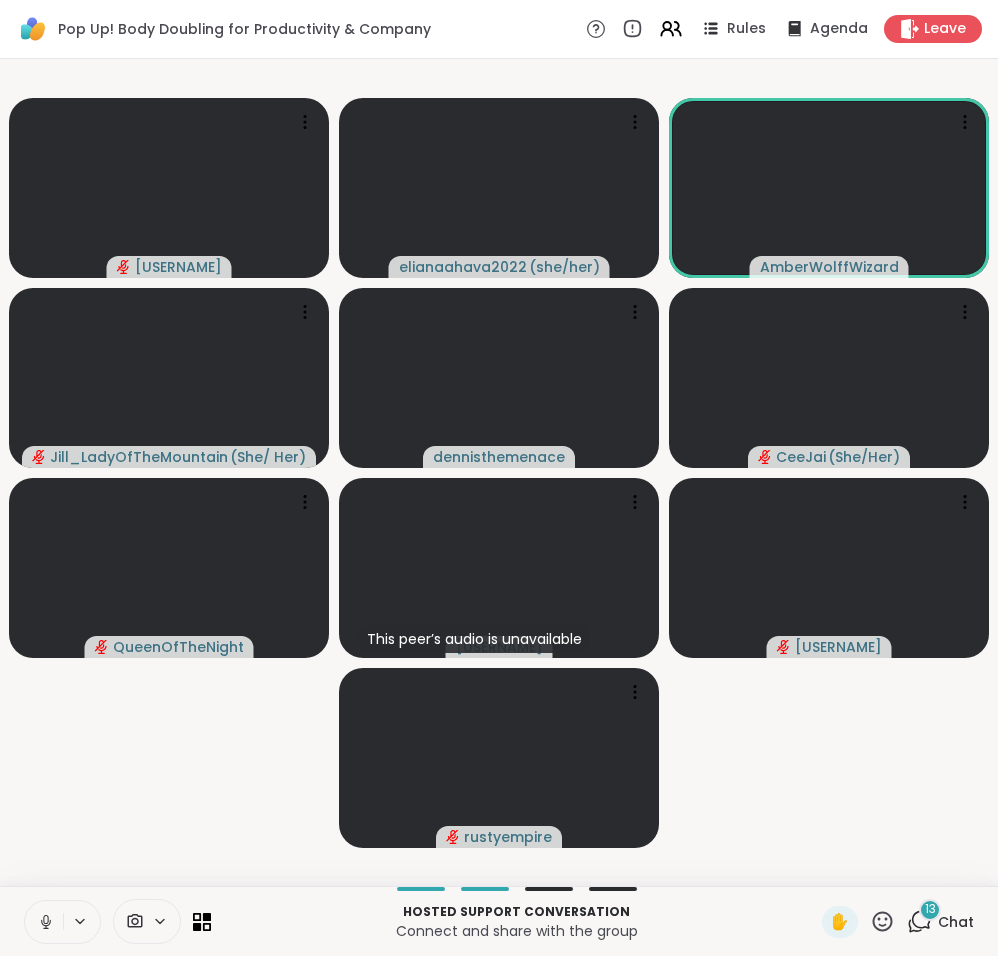 click 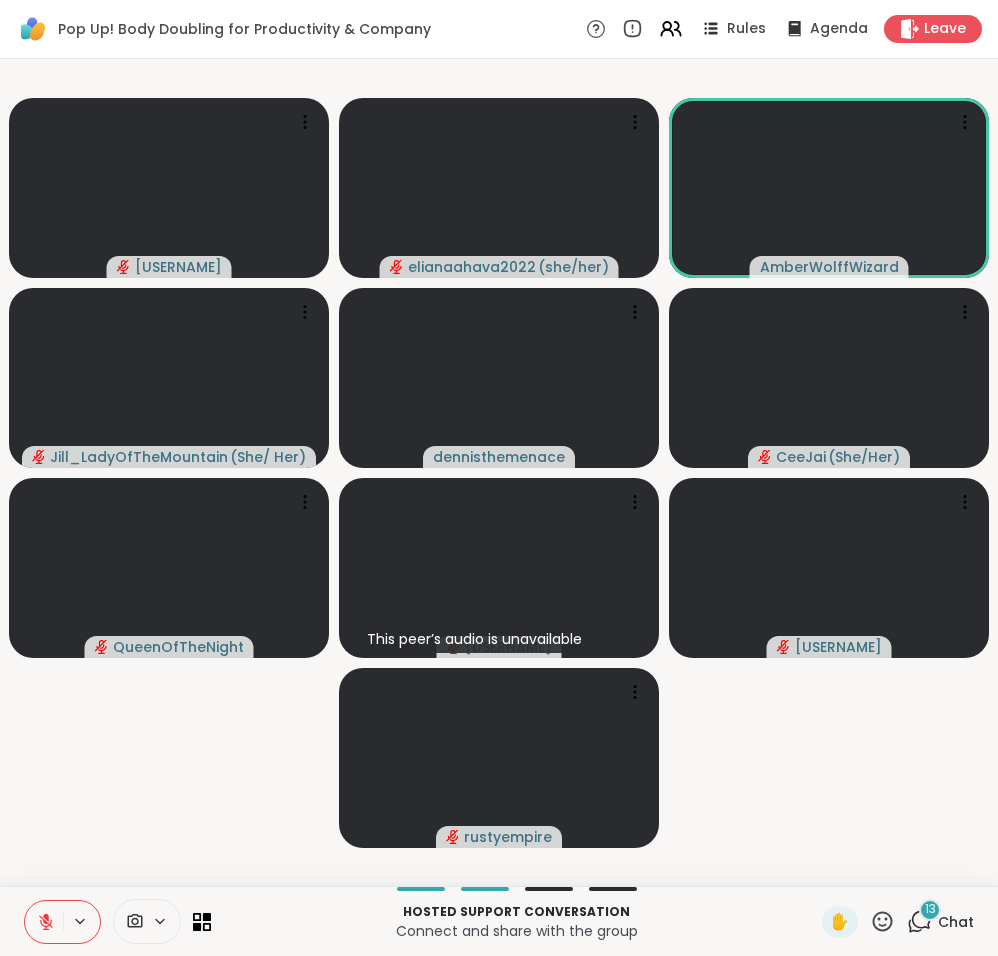 click 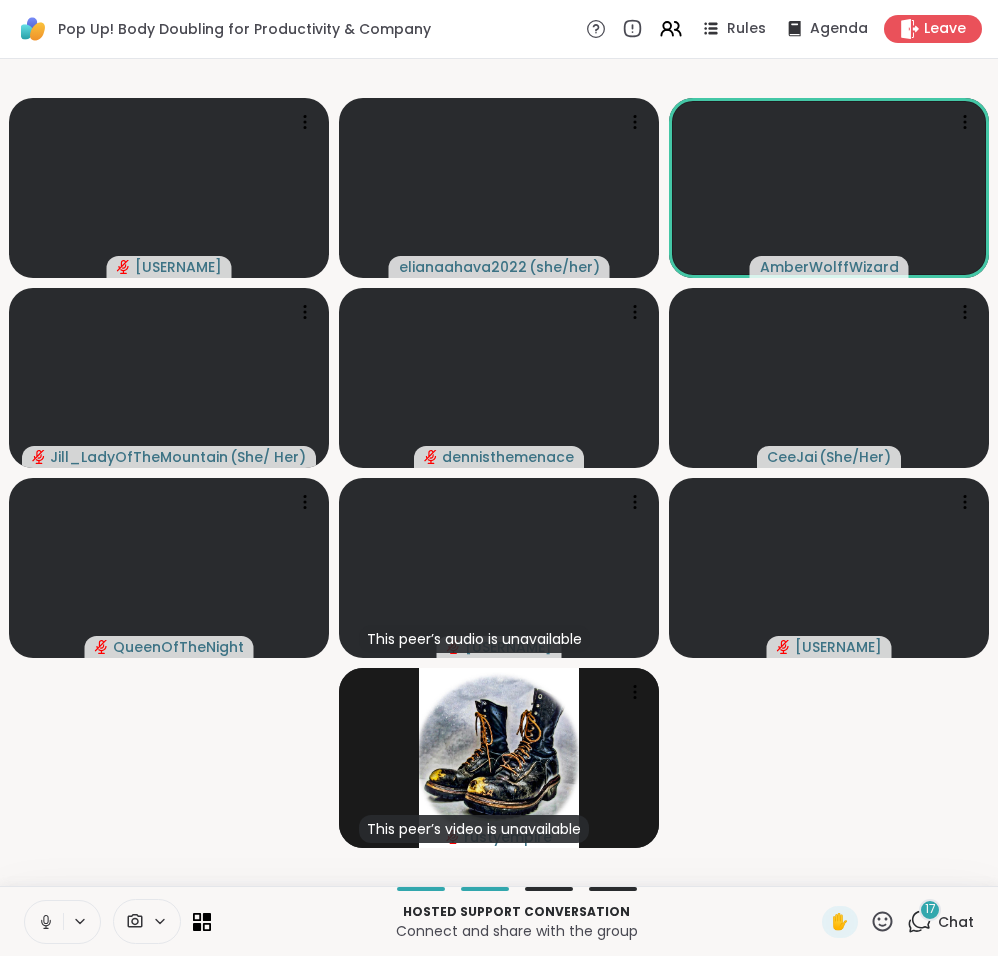 click 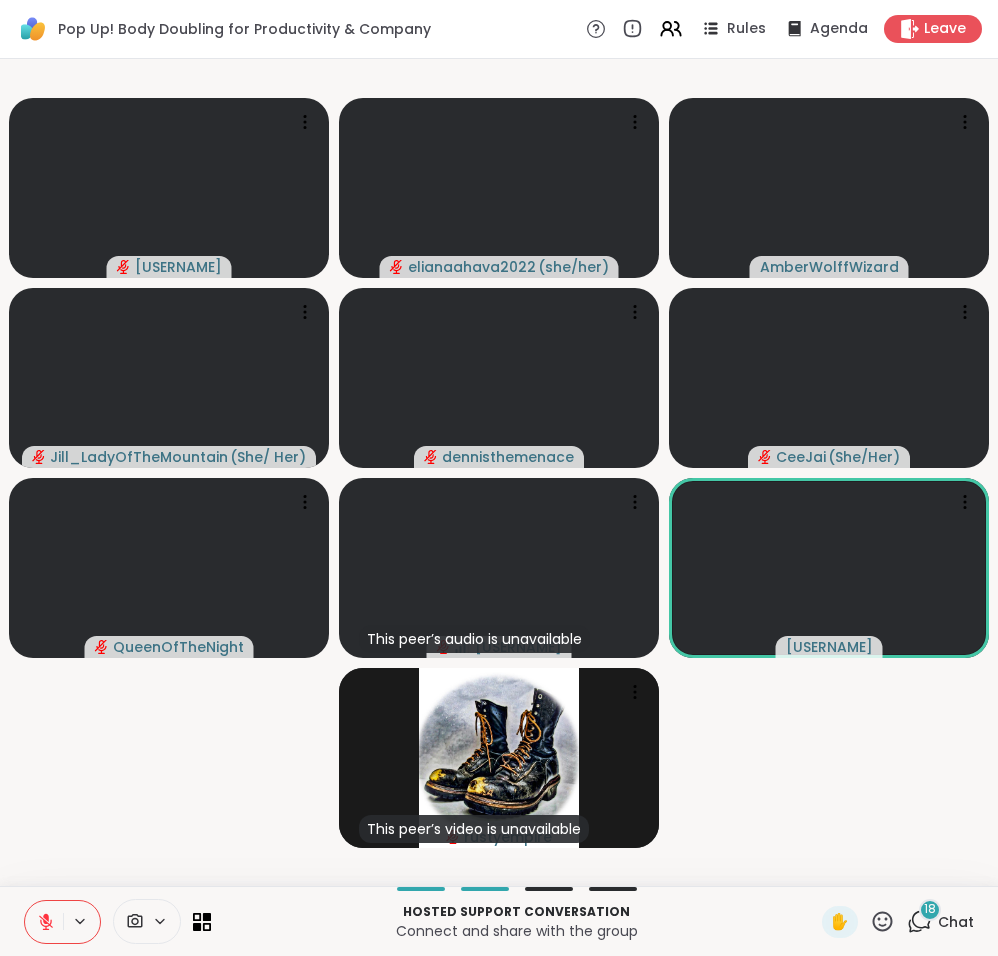 click 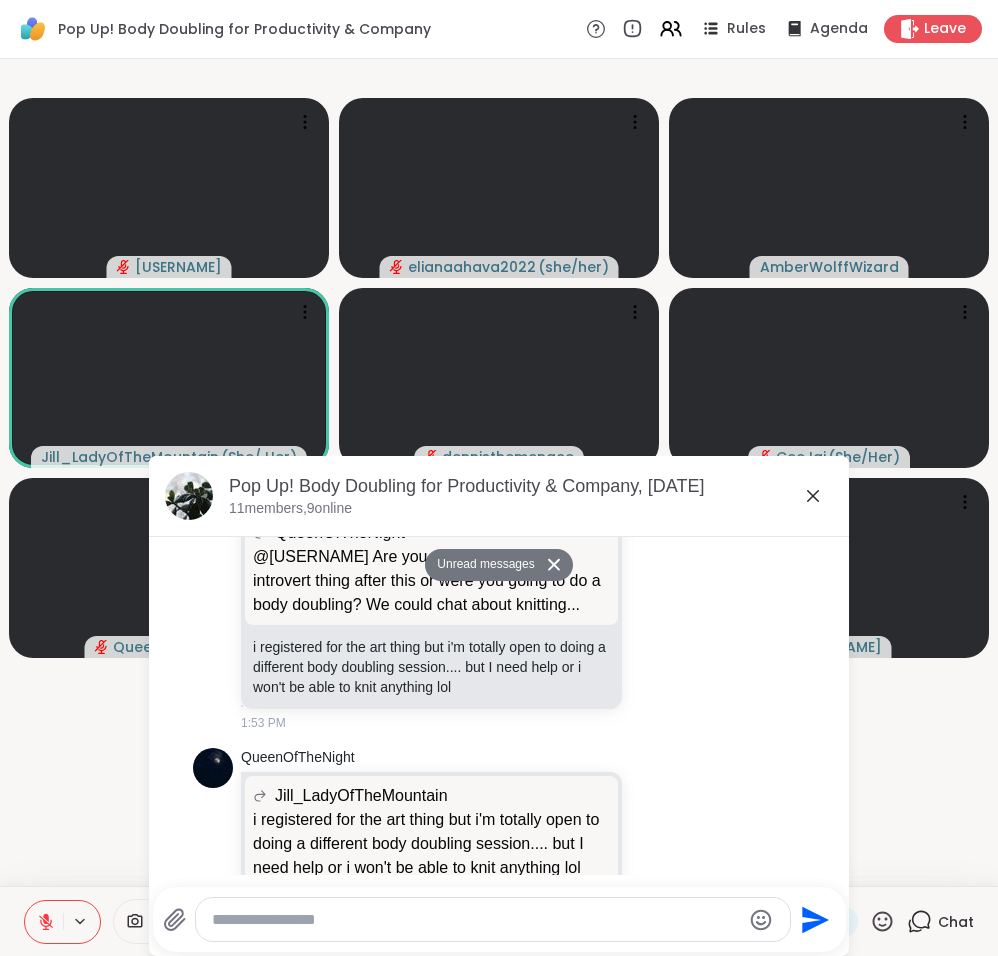 scroll, scrollTop: 3029, scrollLeft: 0, axis: vertical 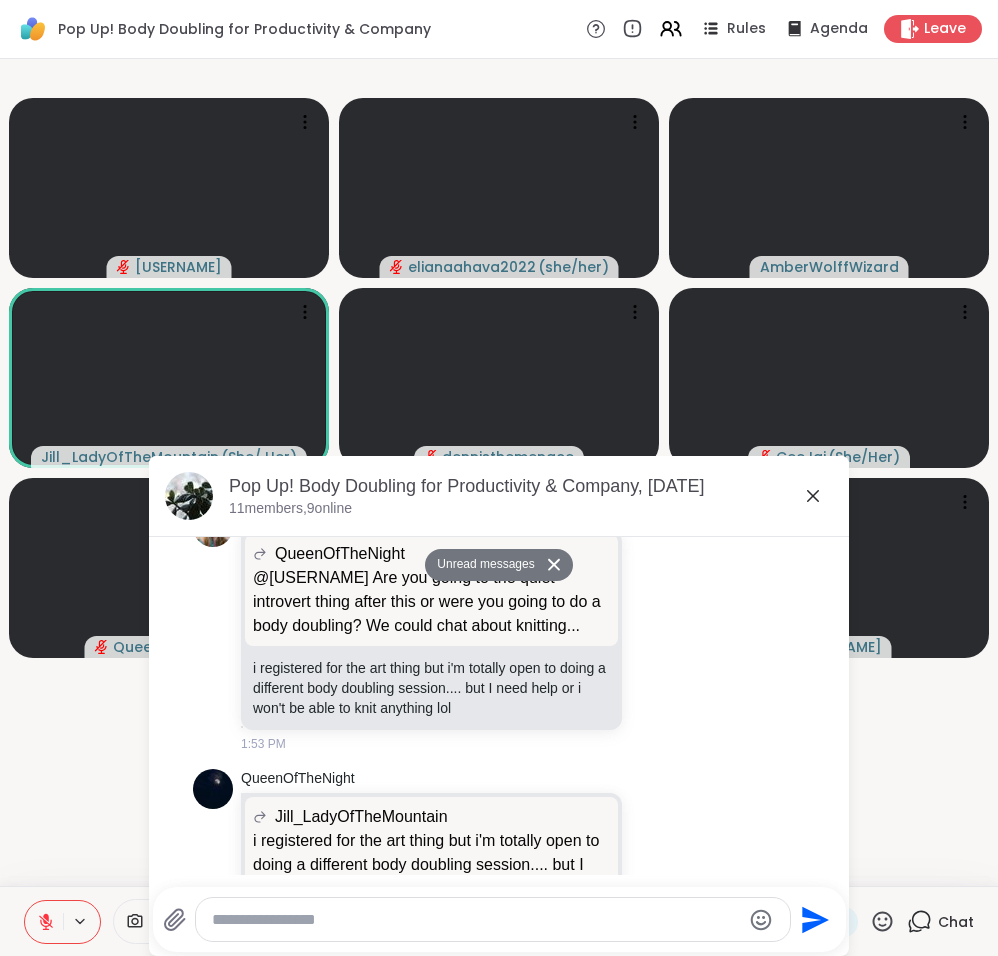 click 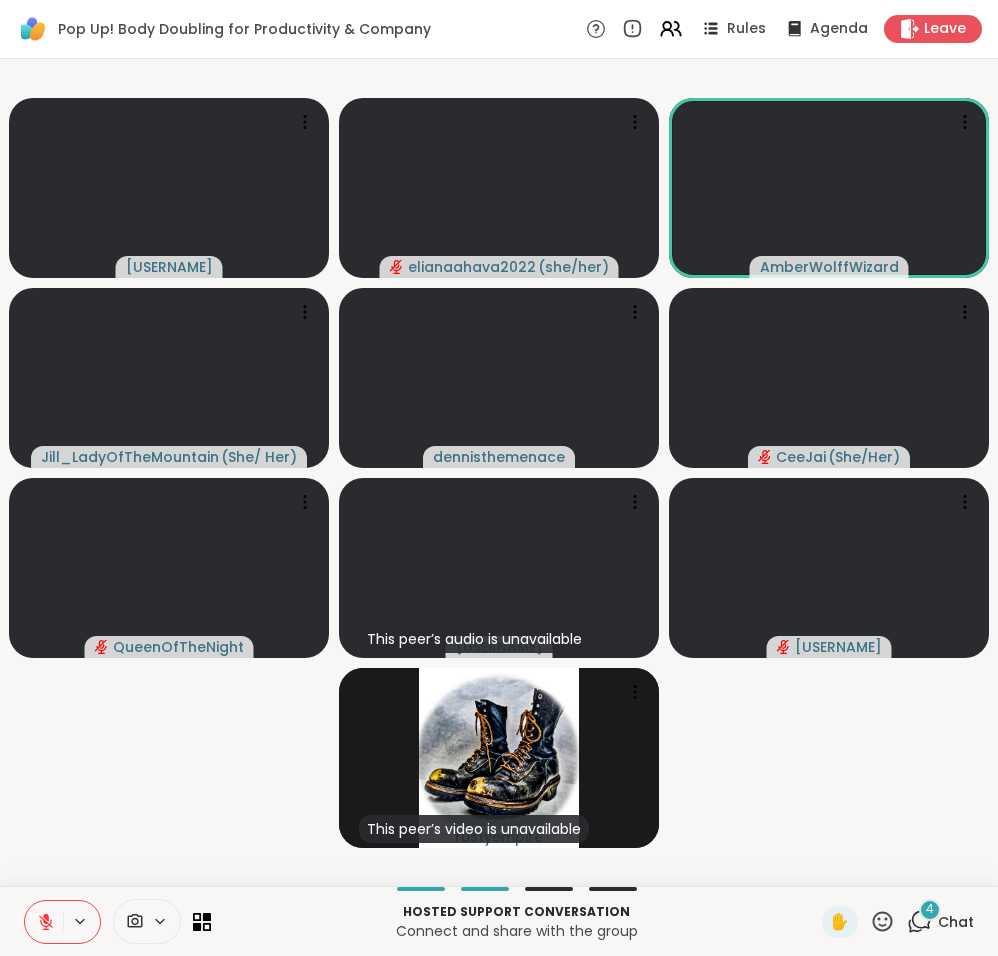 click 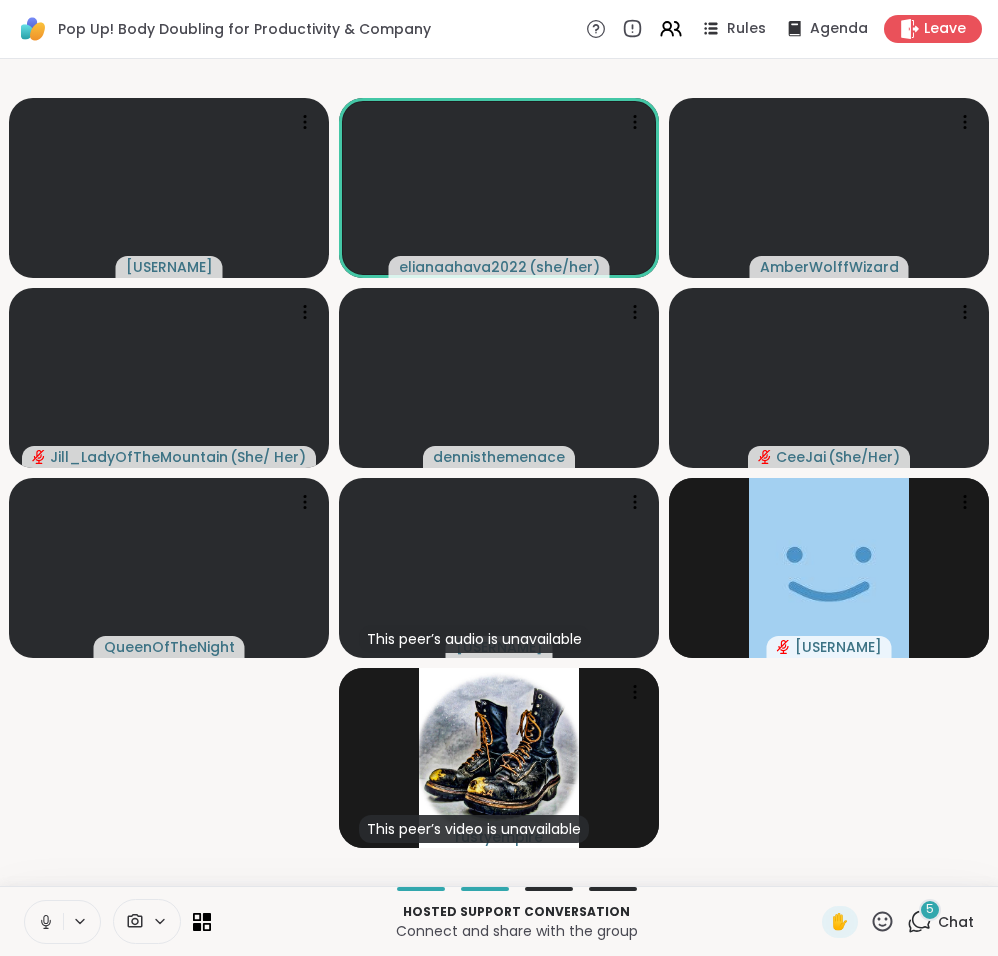 click 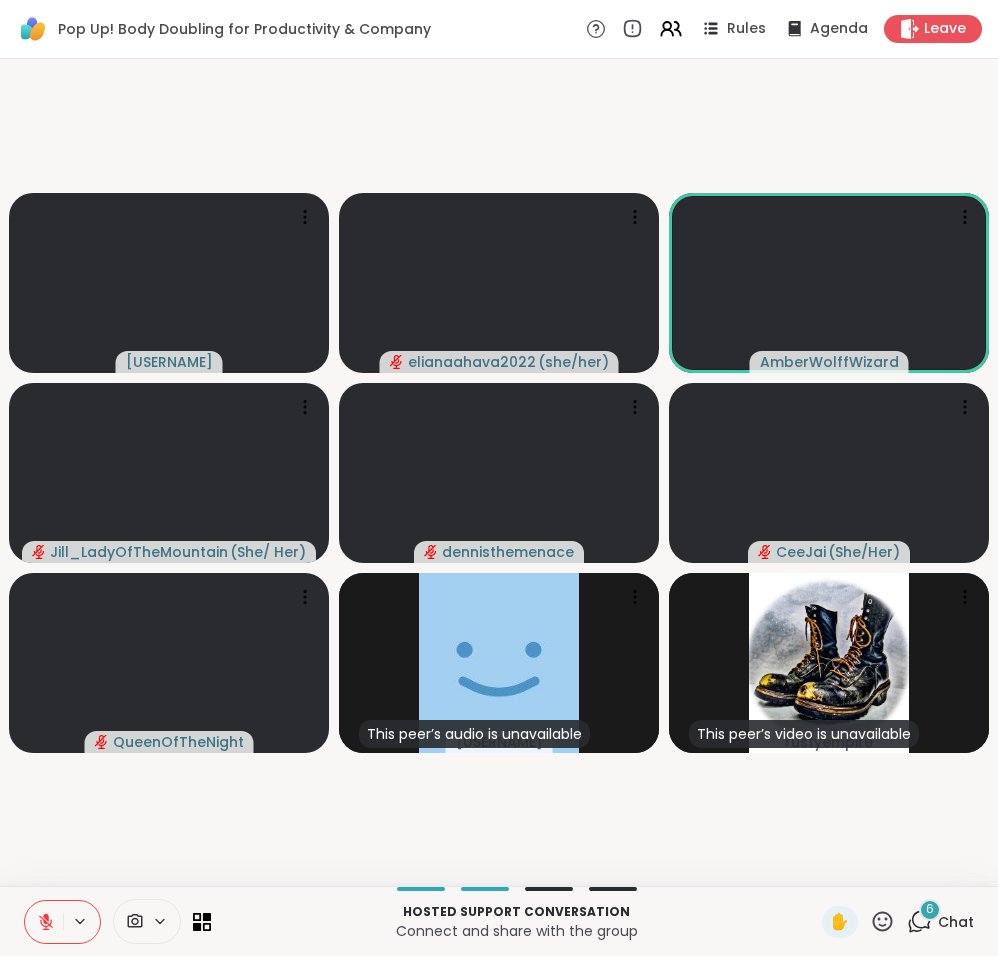 click 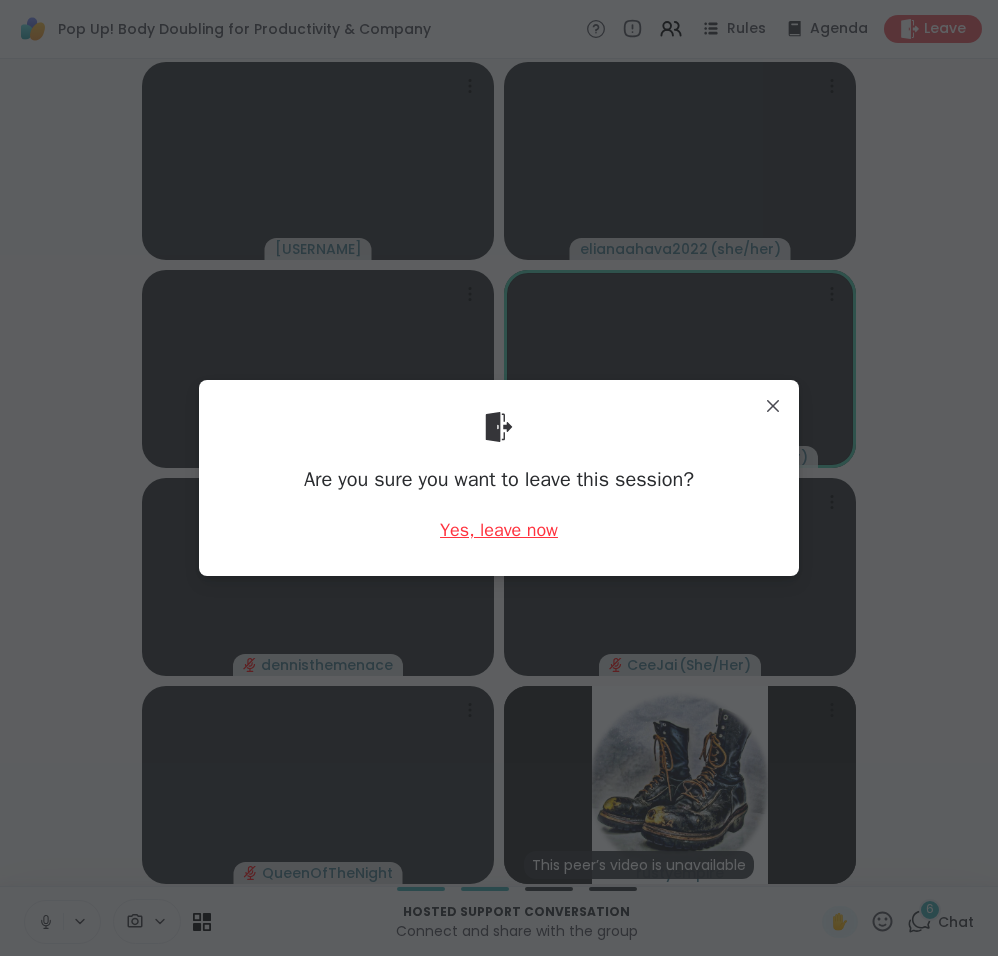 click on "Yes, leave now" at bounding box center (499, 530) 